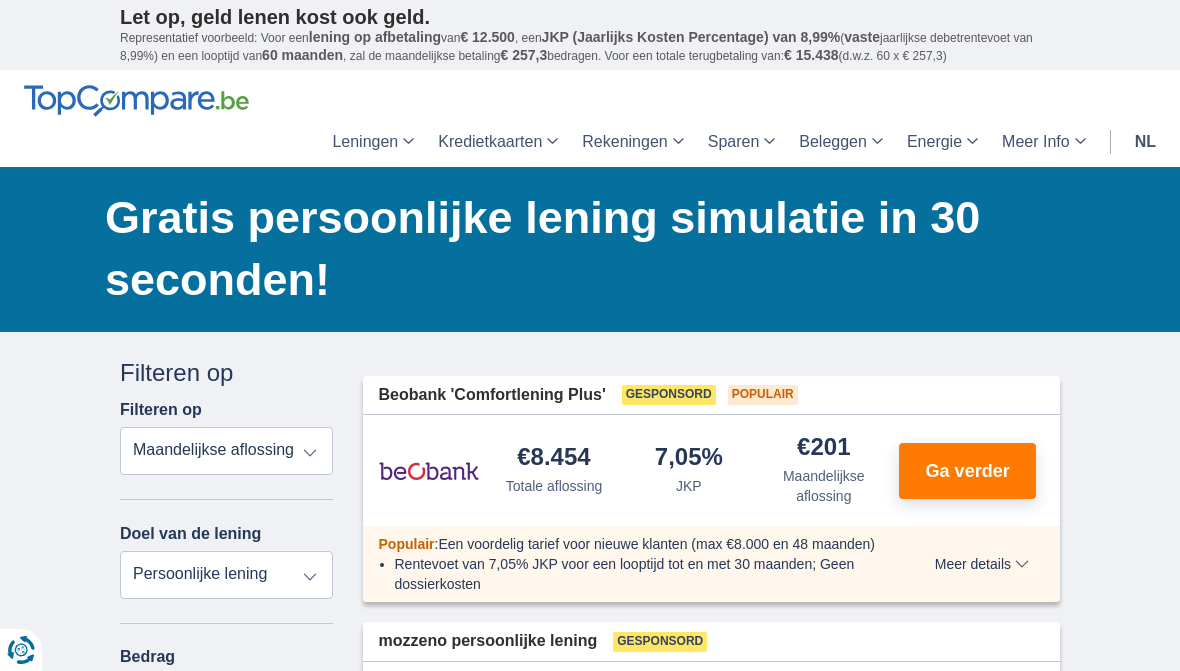 scroll, scrollTop: 0, scrollLeft: 0, axis: both 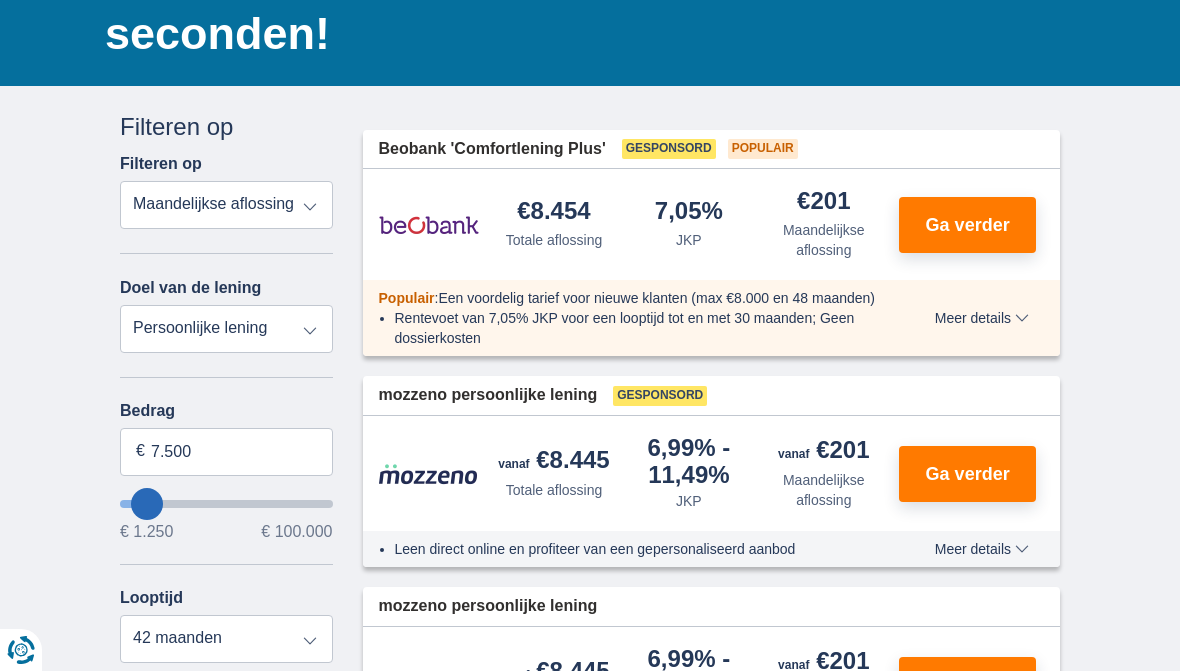 click on "Persoonlijke lening
Auto
Moto / fiets
Mobilhome / caravan
Renovatie
Energie
Schuldconsolidatie
Studie
Vakantie
Huwelijk
Meubelen
Elektronica
Meest Populair
Geldreserve" at bounding box center (226, 329) 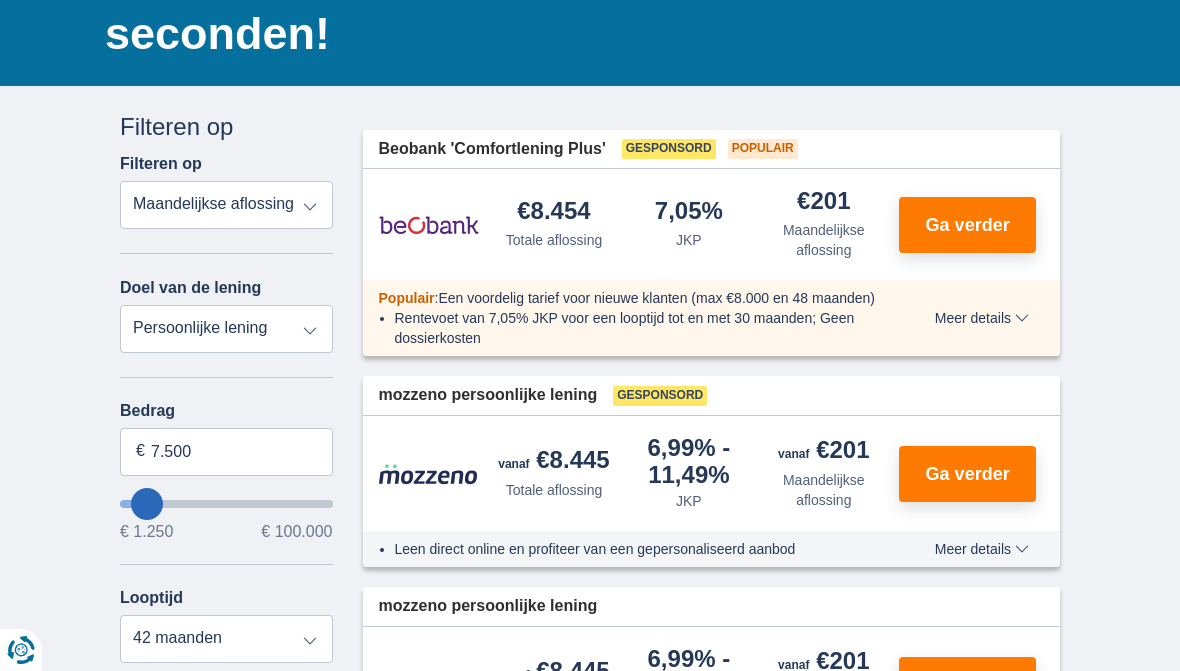 click on "Persoonlijke lening
Auto
Moto / fiets
Mobilhome / caravan
Renovatie
Energie
Schuldconsolidatie
Studie
Vakantie
Huwelijk
Meubelen
Elektronica
Meest Populair
Geldreserve" at bounding box center [226, 329] 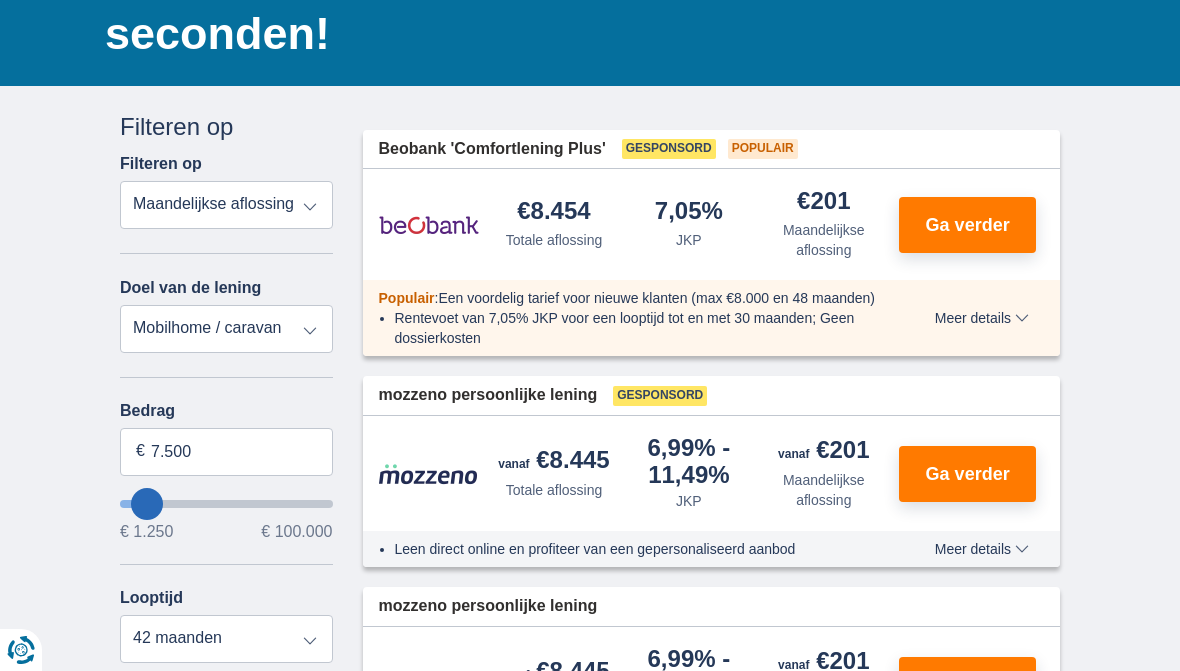 type on "15.000" 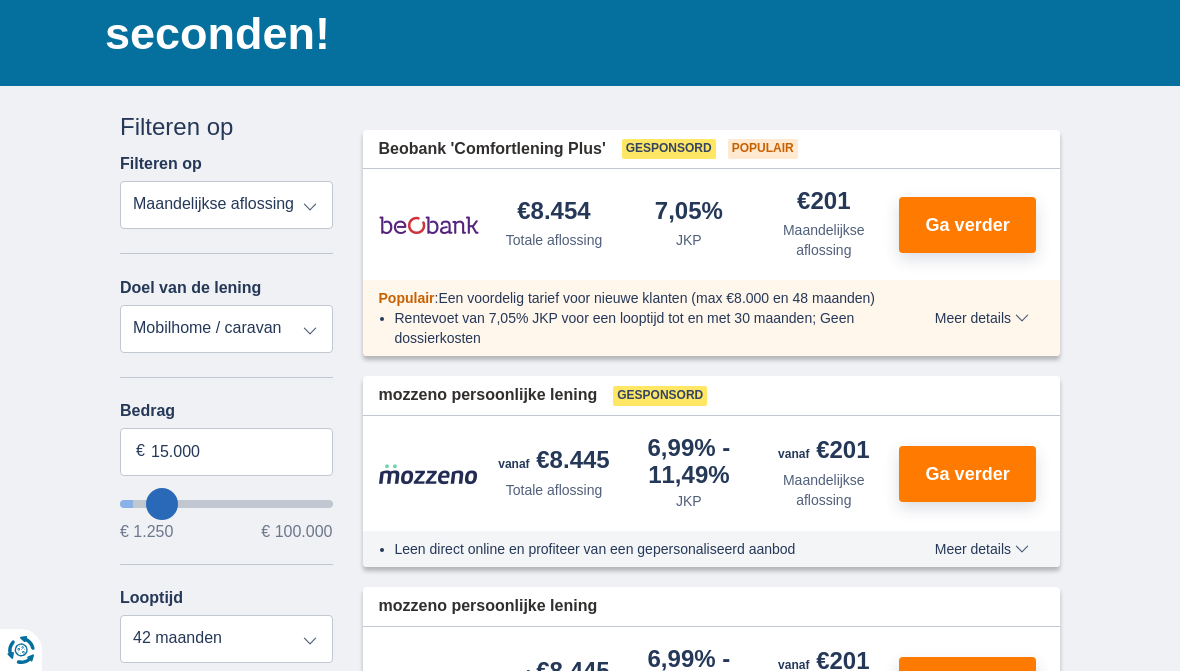 select on "60" 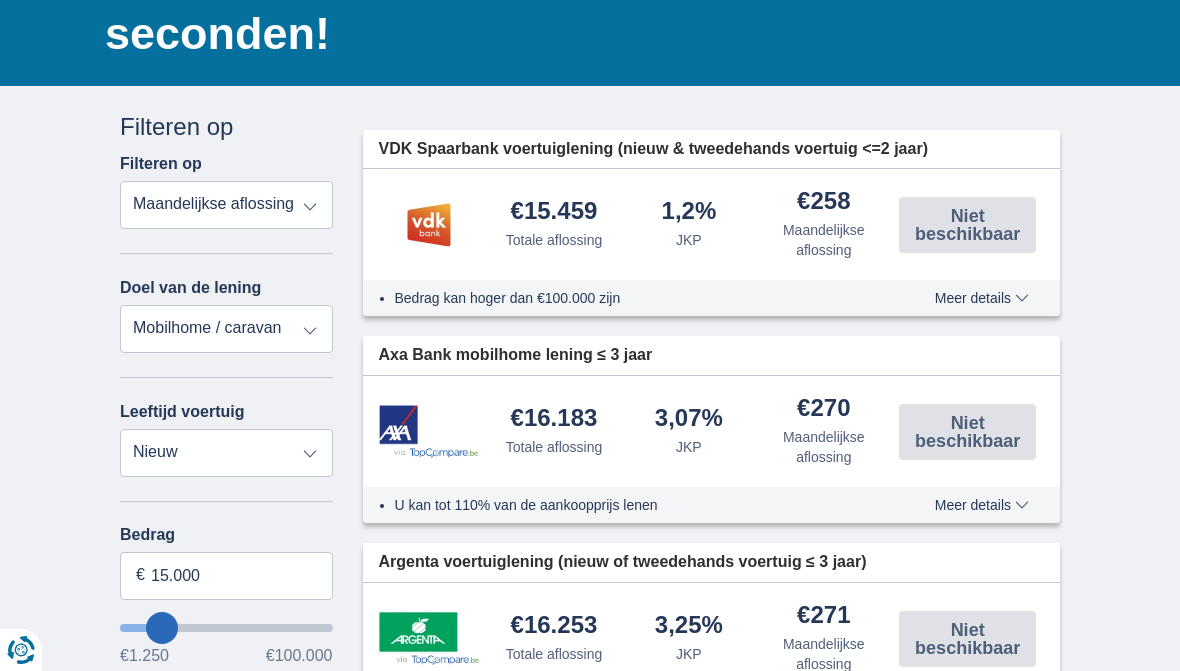 click on "Persoonlijke lening
Auto
Moto / fiets
Mobilhome / caravan
Renovatie
Energie
Schuldconsolidatie
Studie
Vakantie
Huwelijk
Meubelen
Elektronica
Meest Populair
Geldreserve" at bounding box center [226, 329] 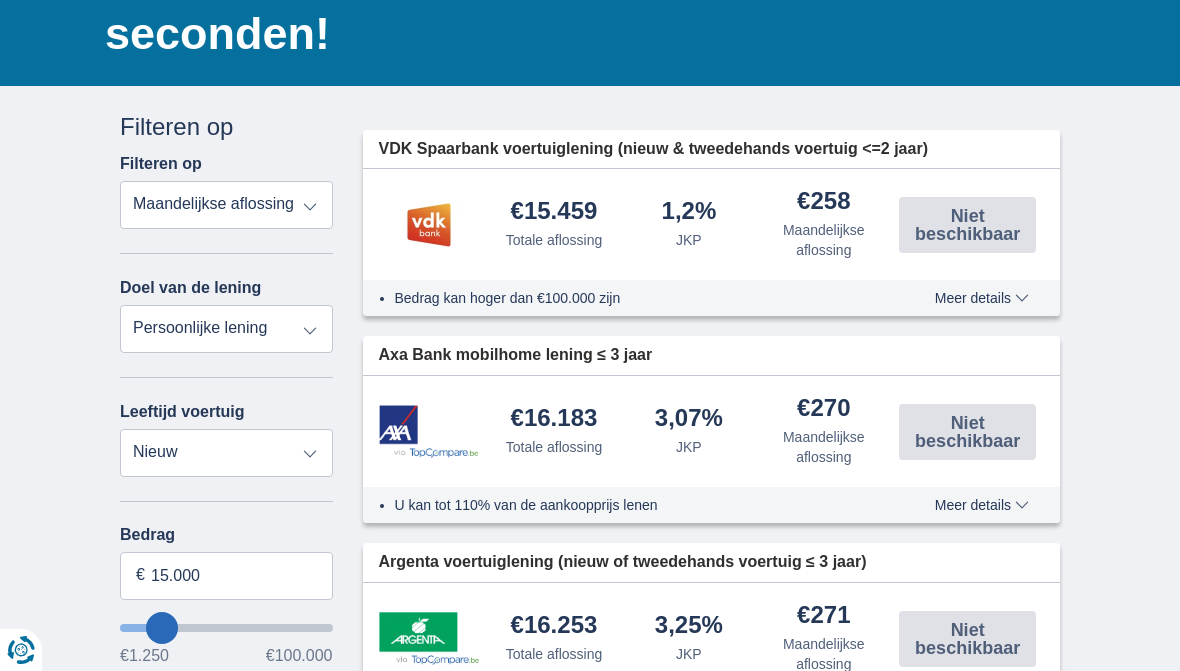 type on "7.500" 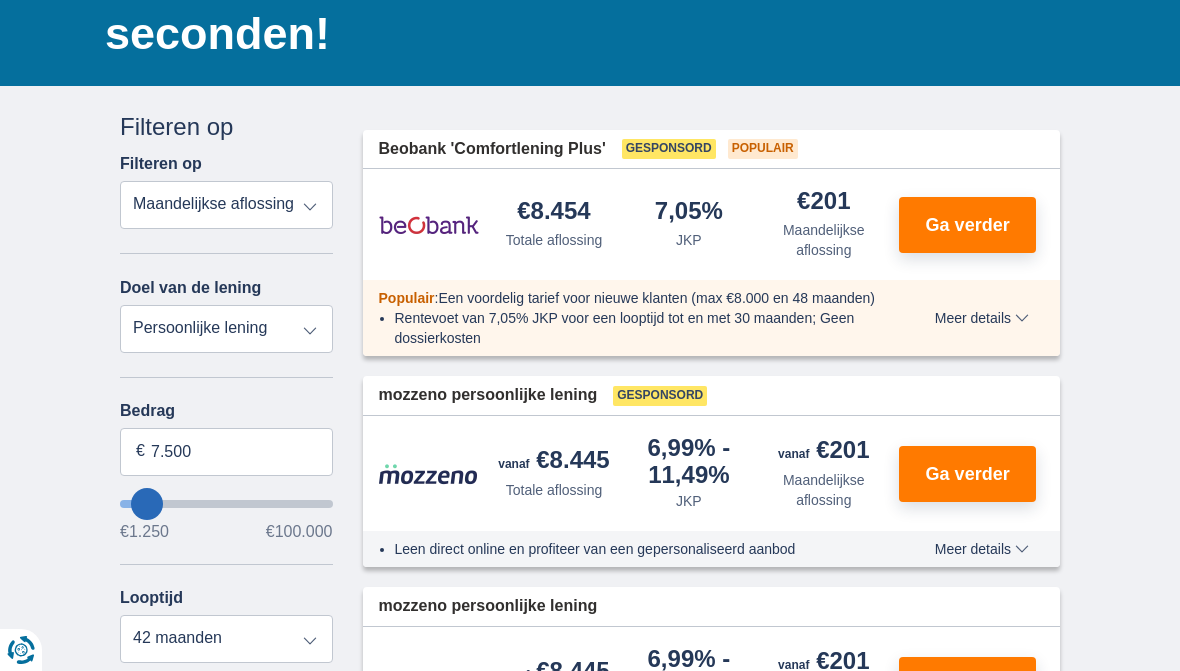 click on "Persoonlijke lening
Auto
Moto / fiets
Mobilhome / caravan
Renovatie
Energie
Schuldconsolidatie
Studie
Vakantie
Huwelijk
Meubelen
Elektronica
Meest Populair
Geldreserve" at bounding box center [226, 329] 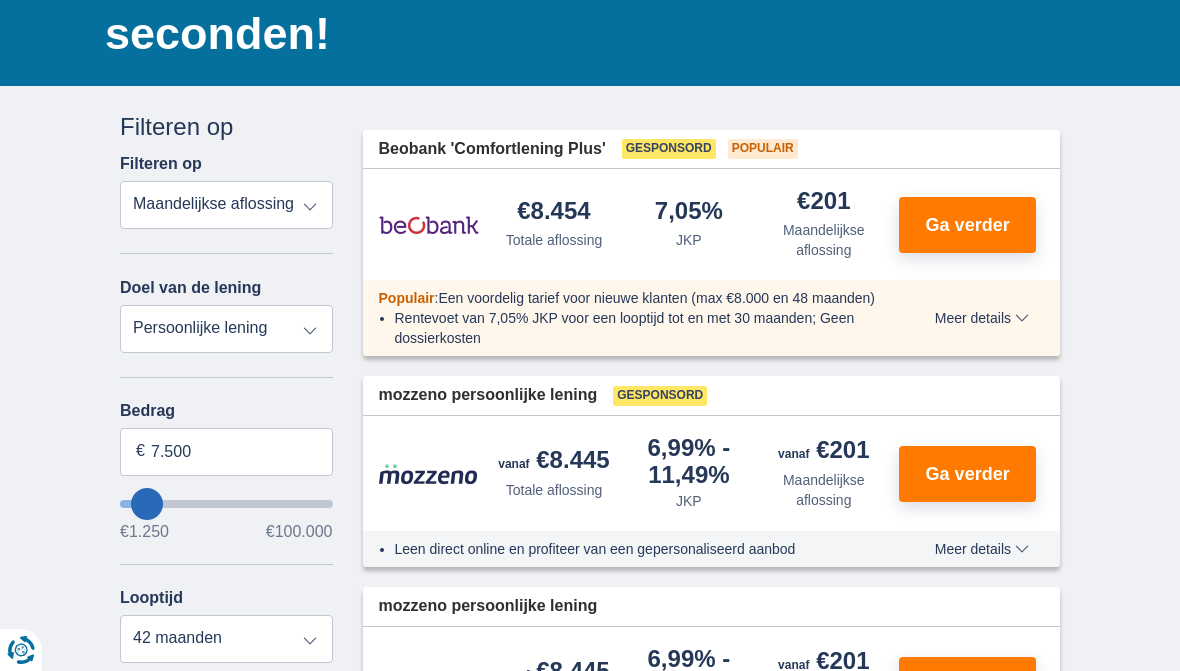 click on "Totale aflossing
JKP
Maandelijkse aflossing" at bounding box center [226, 205] 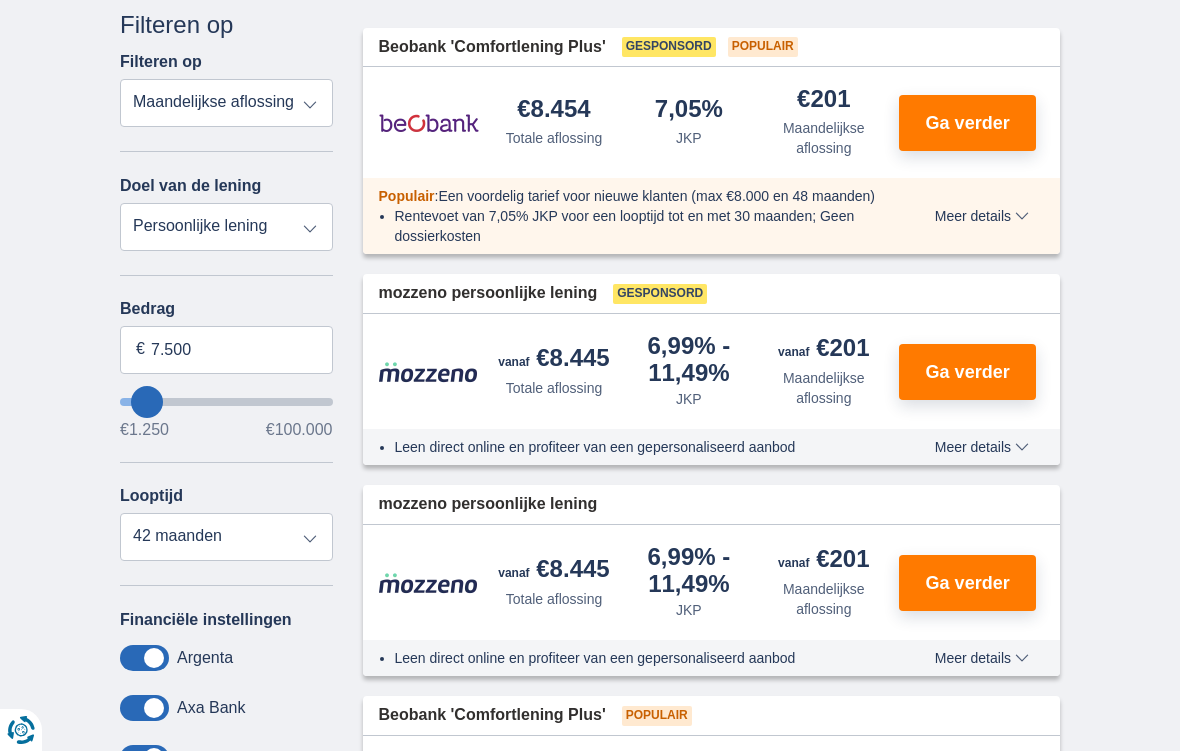 scroll, scrollTop: 350, scrollLeft: 0, axis: vertical 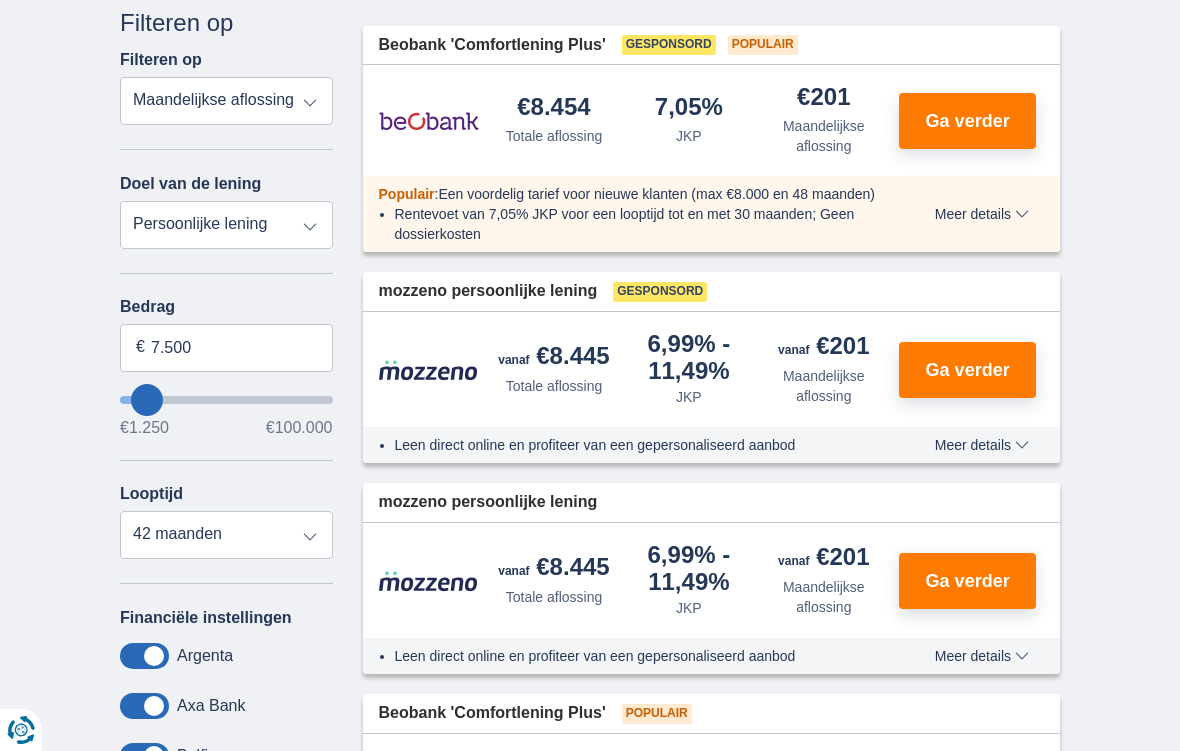 type on "16.250" 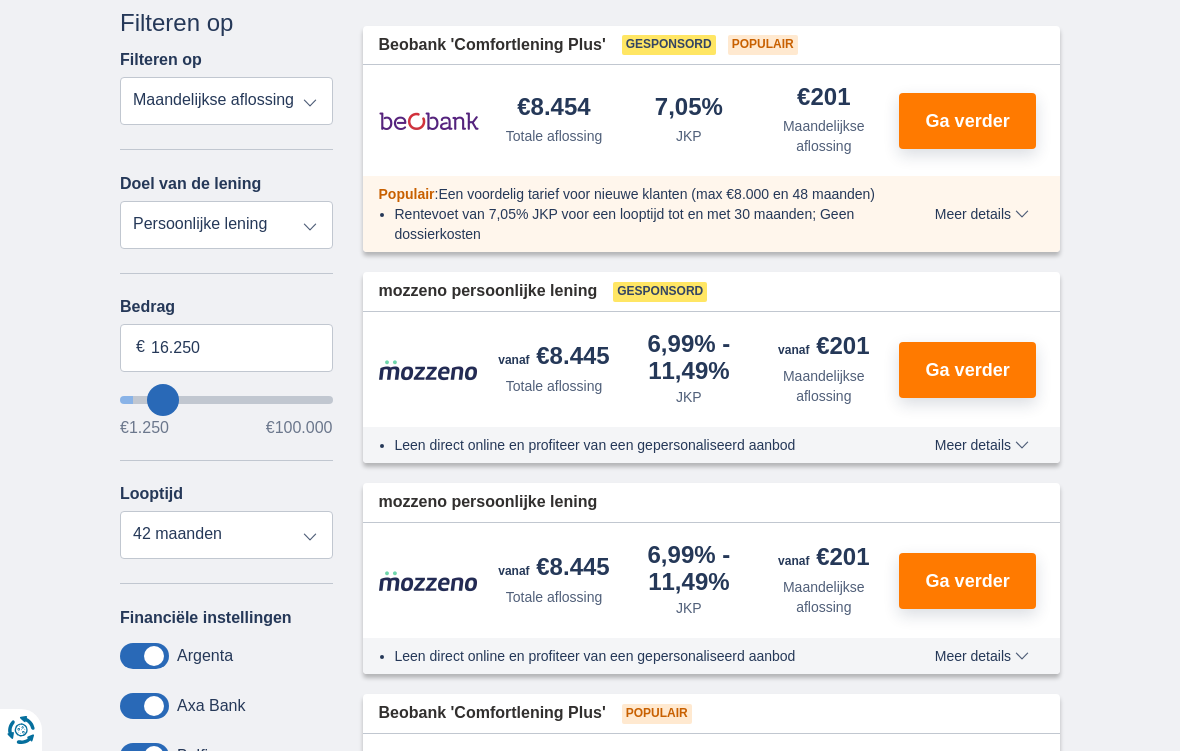 type on "19.250" 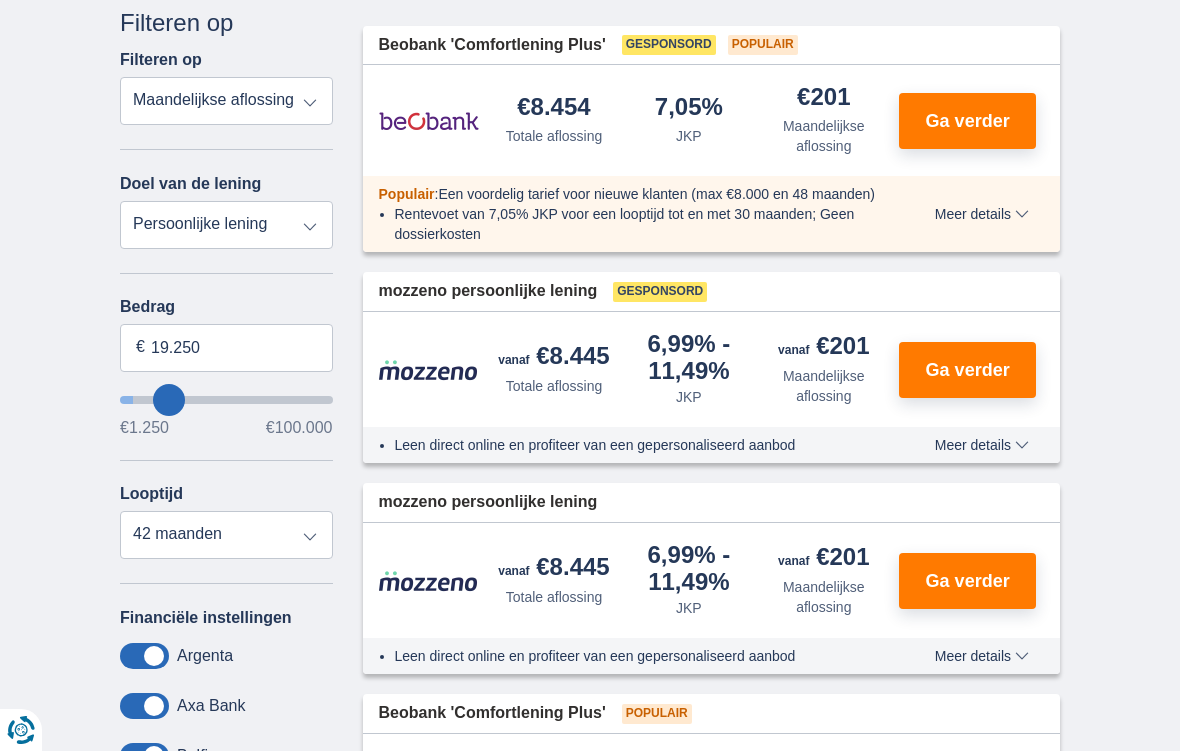 type on "20.250" 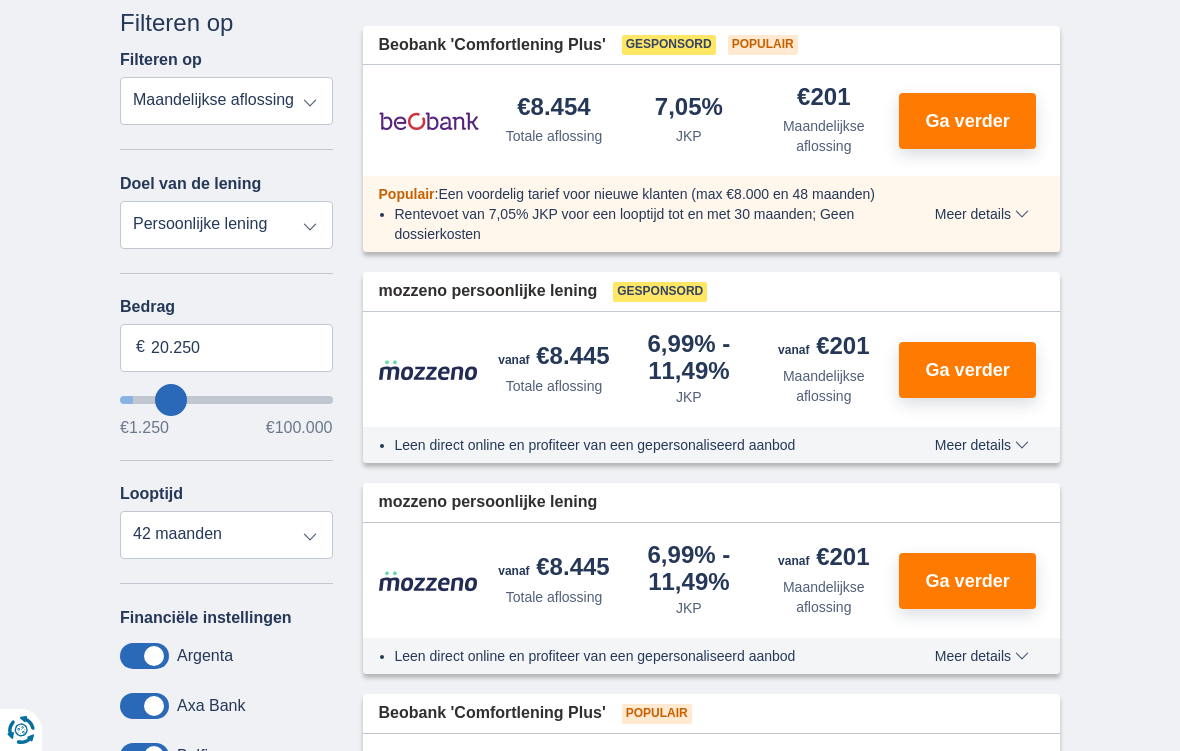 type on "23.250" 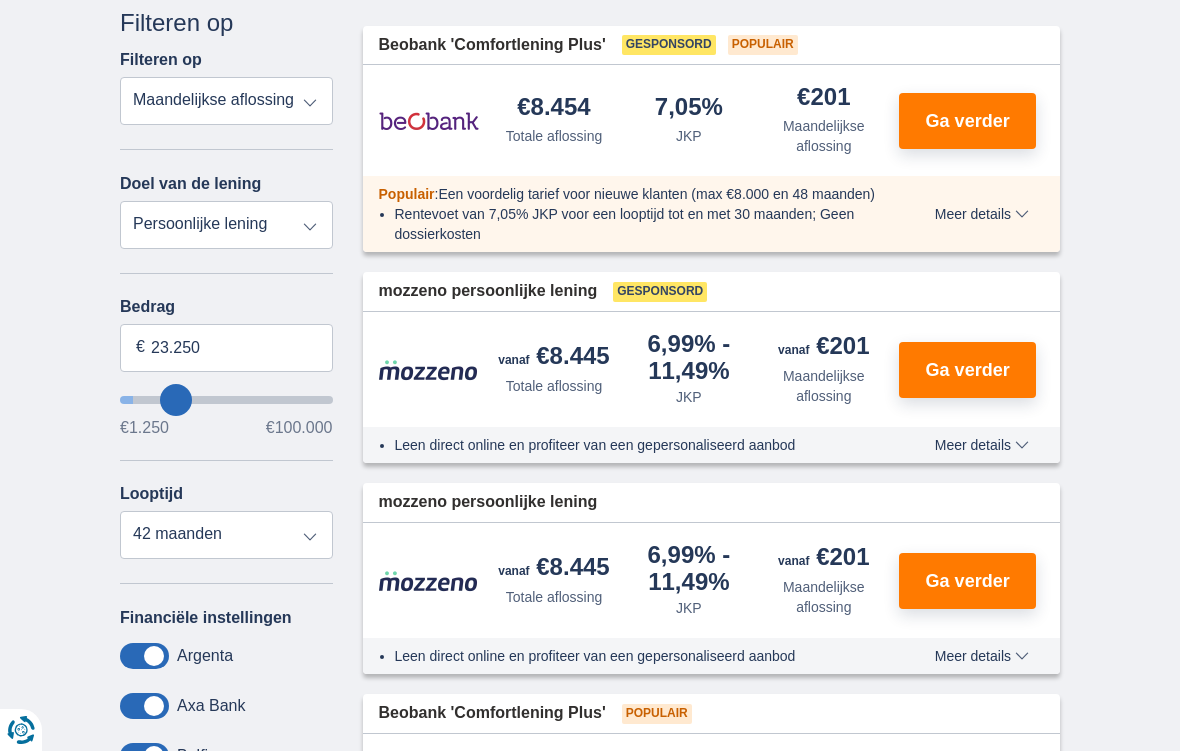 type on "26.250" 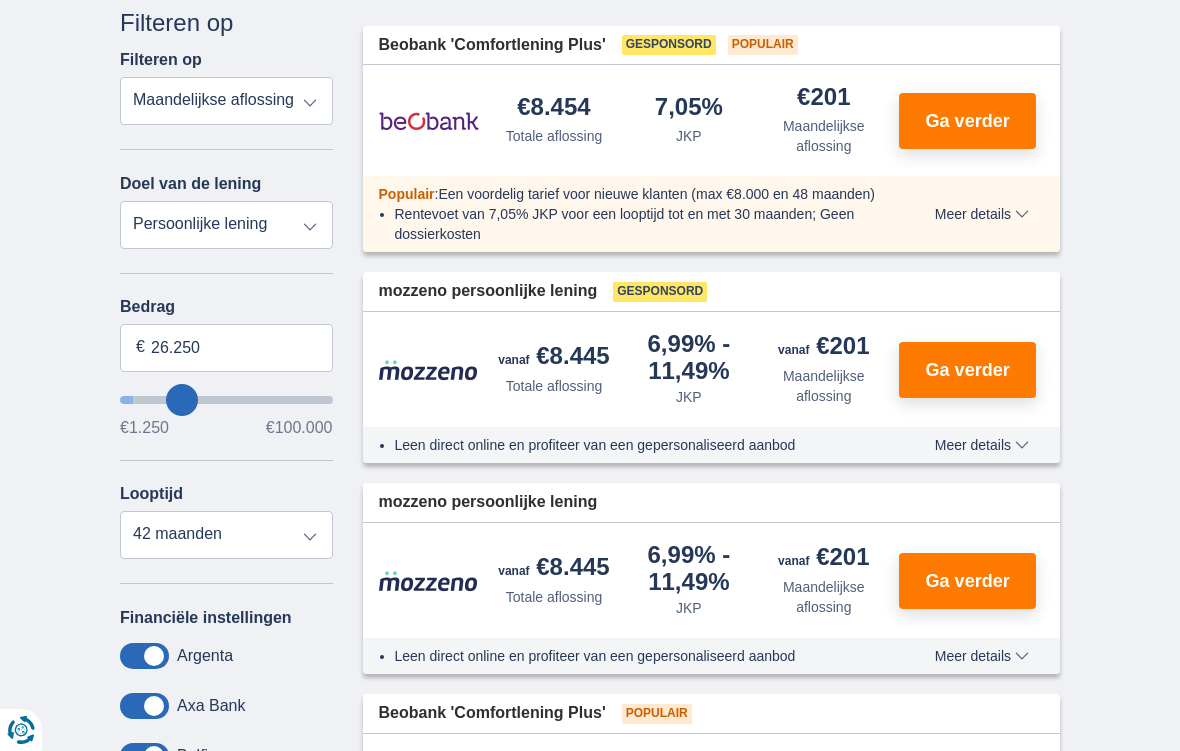 type on "29.250" 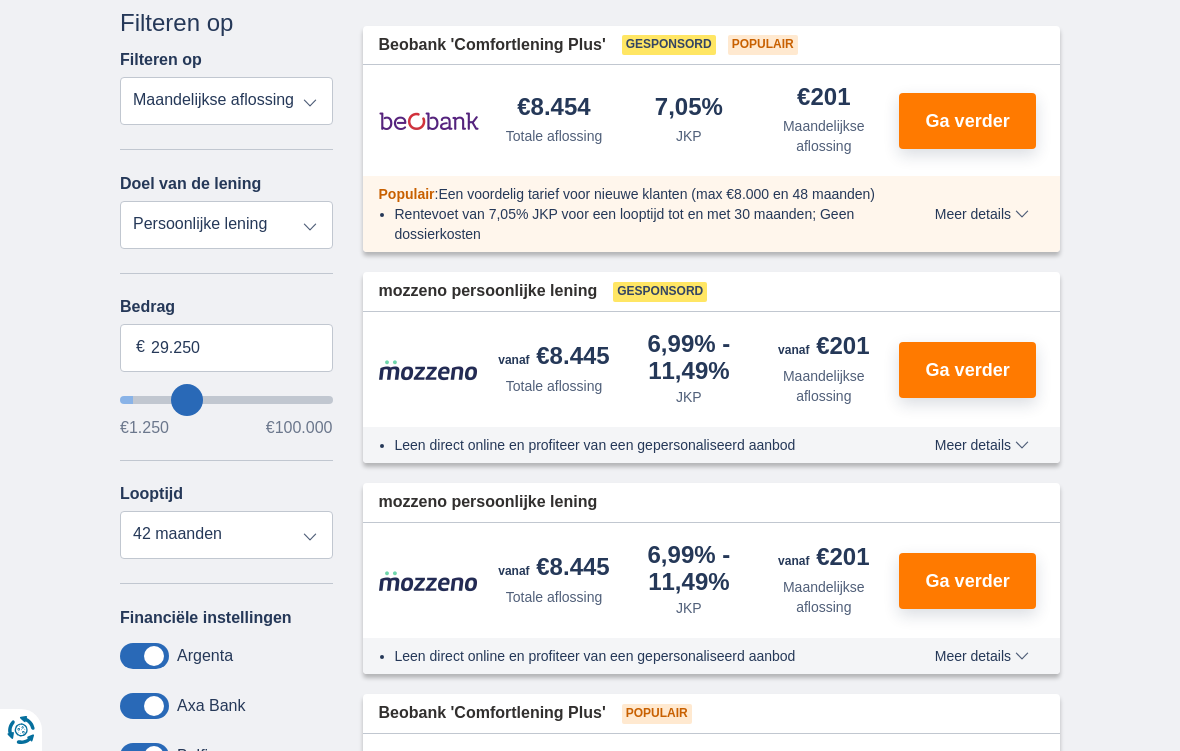 type on "33.250" 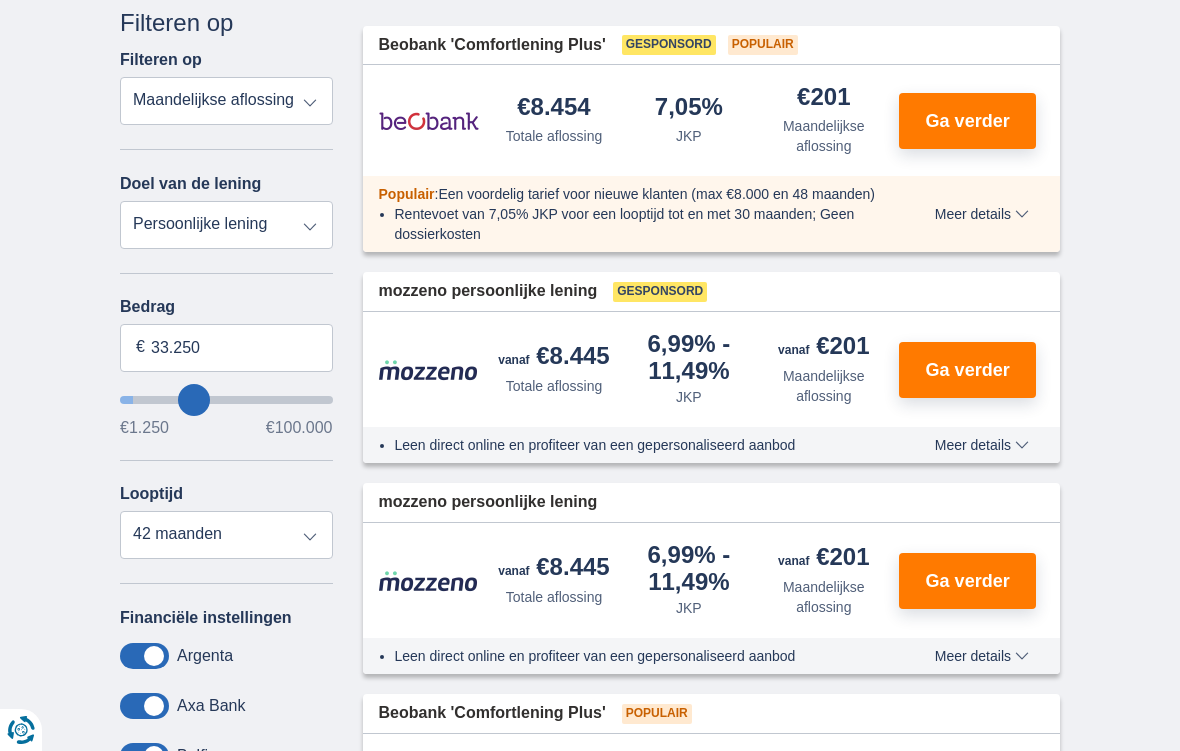 type on "37.250" 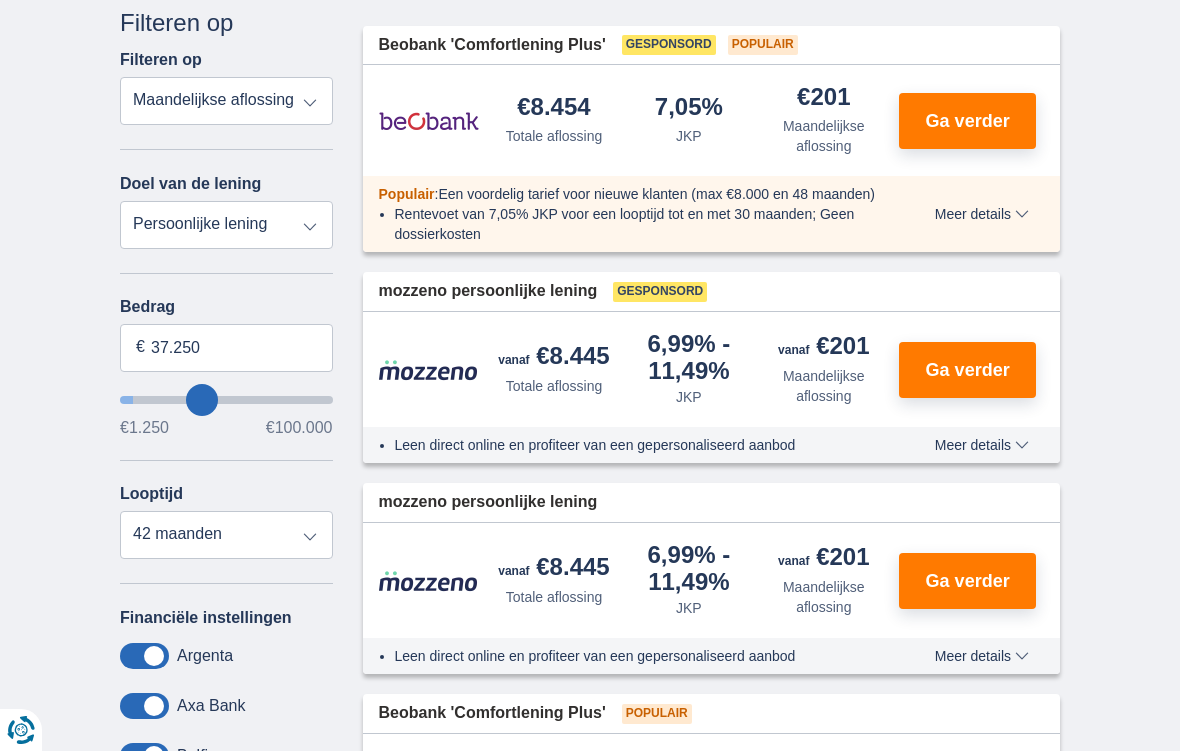 type on "42.250" 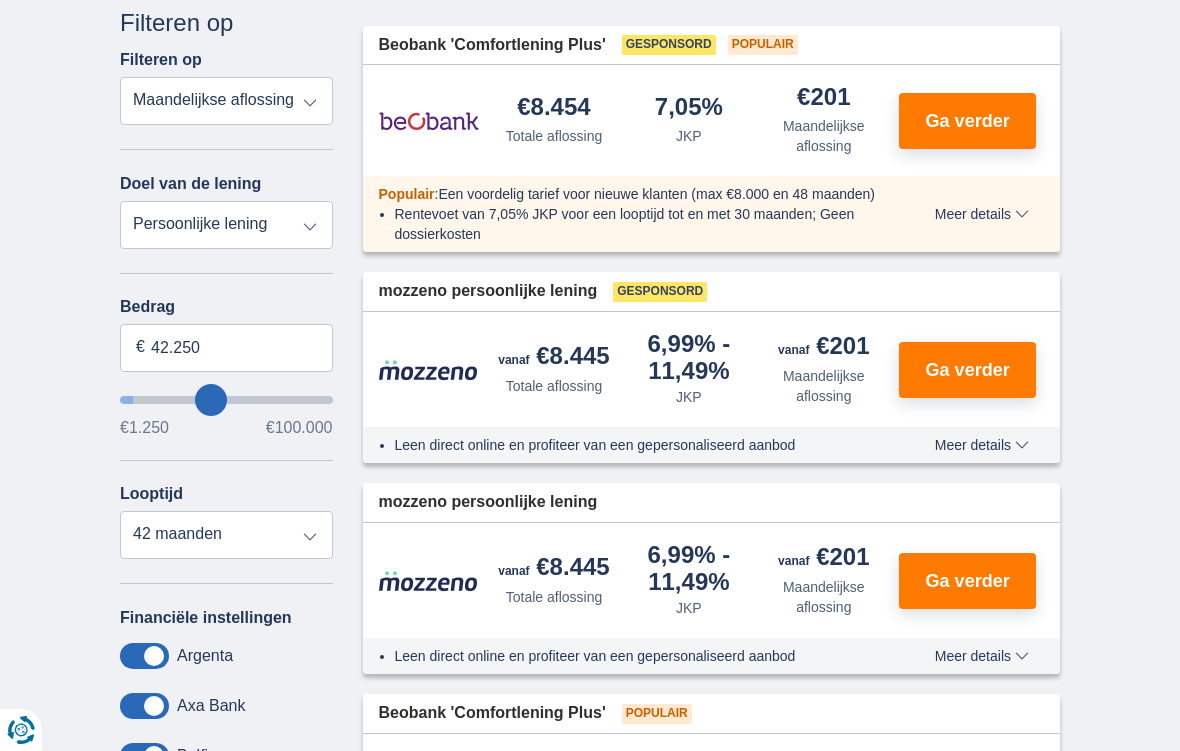 type on "46.250" 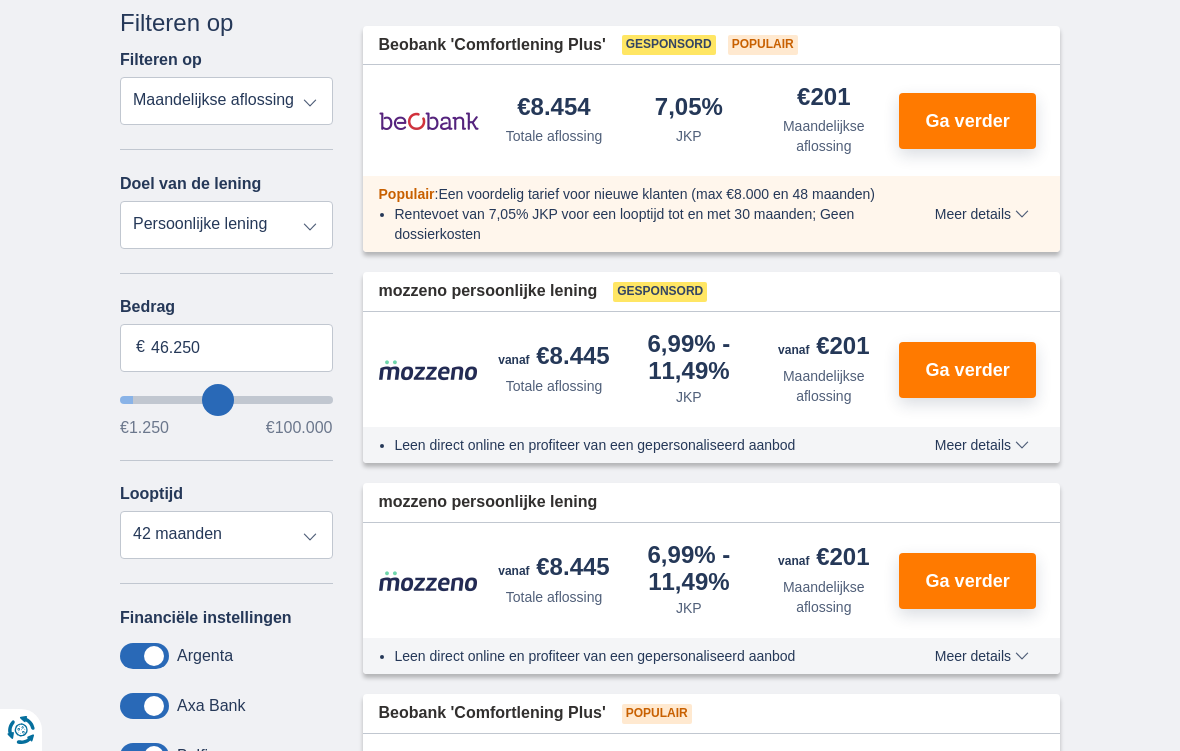 type on "51.250" 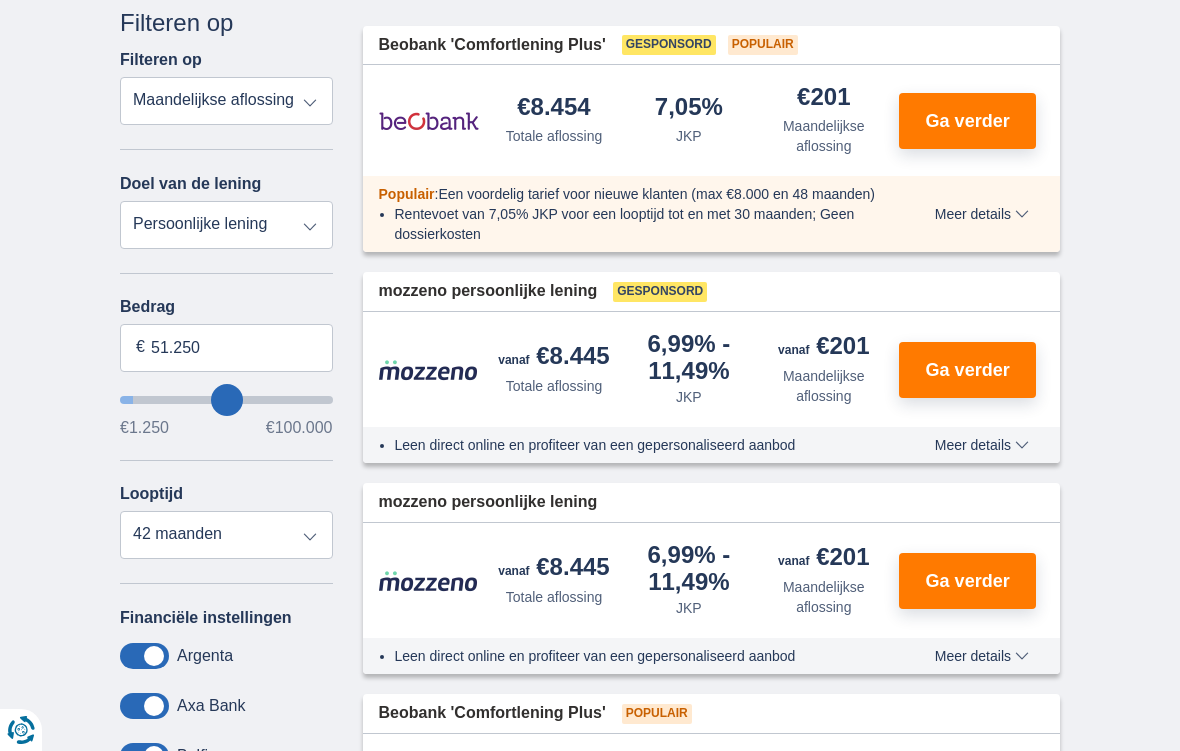 type on "55.250" 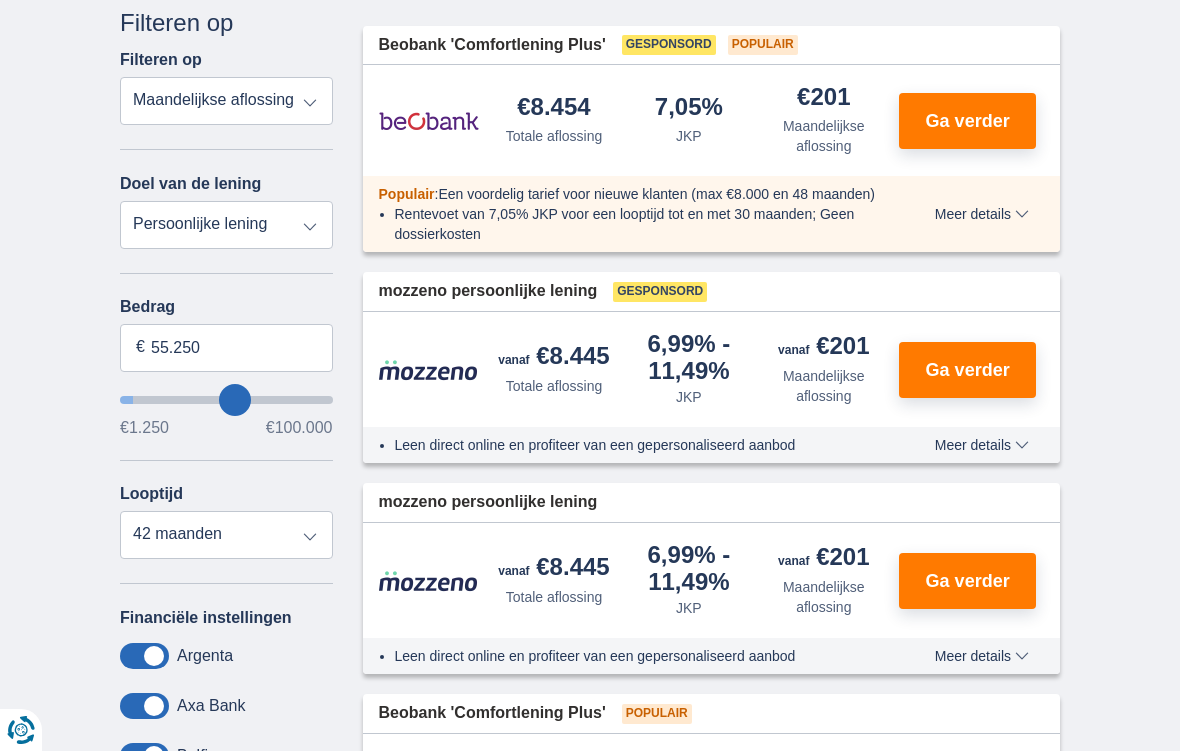 type on "60.250" 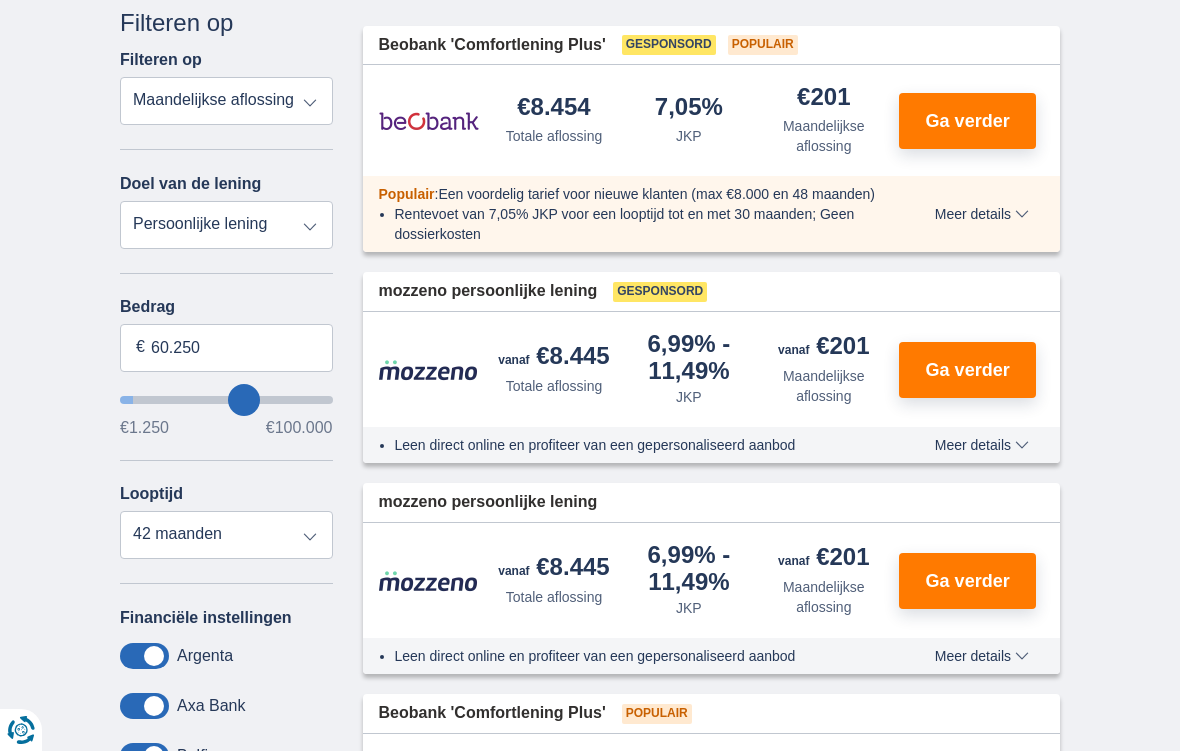 type on "63.250" 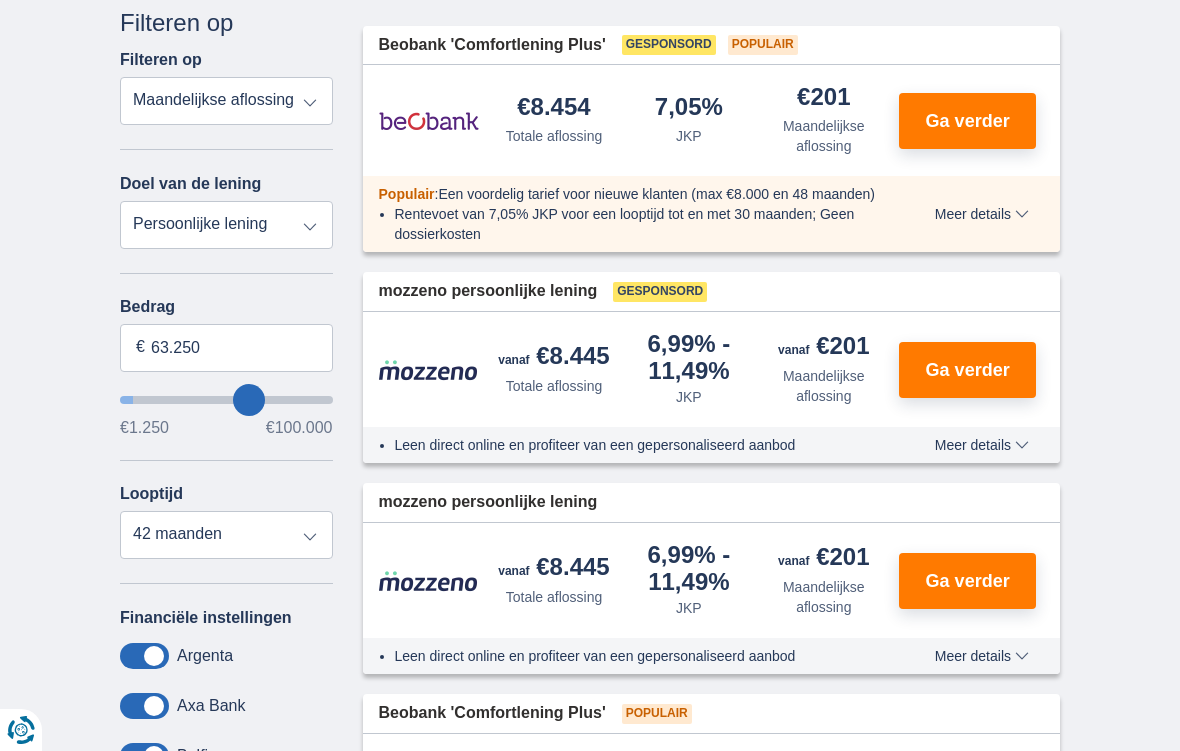 type on "67.250" 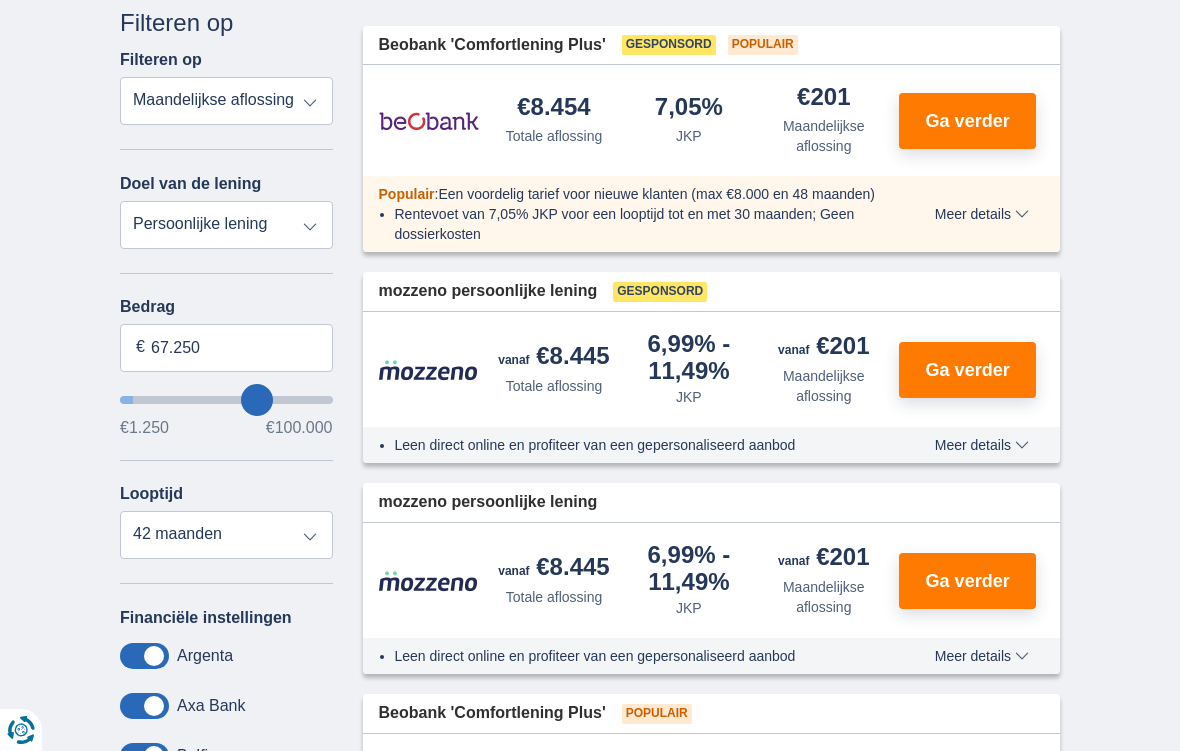 select on "120" 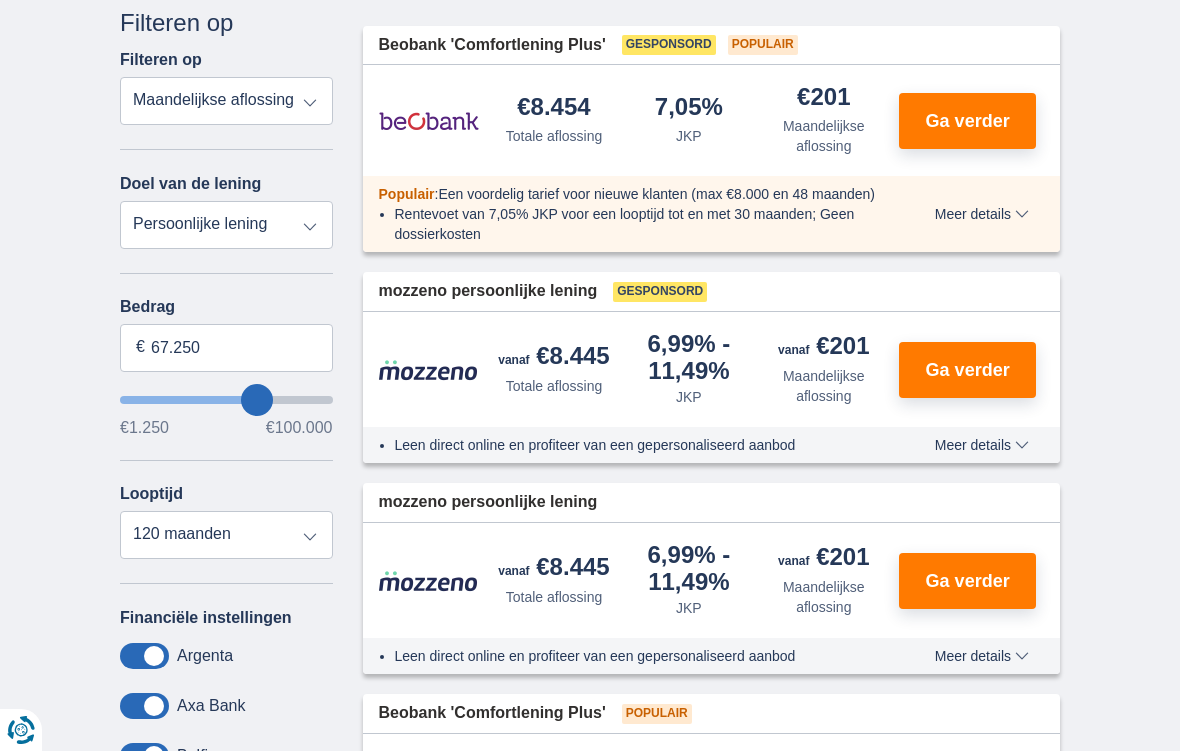 type on "70.250" 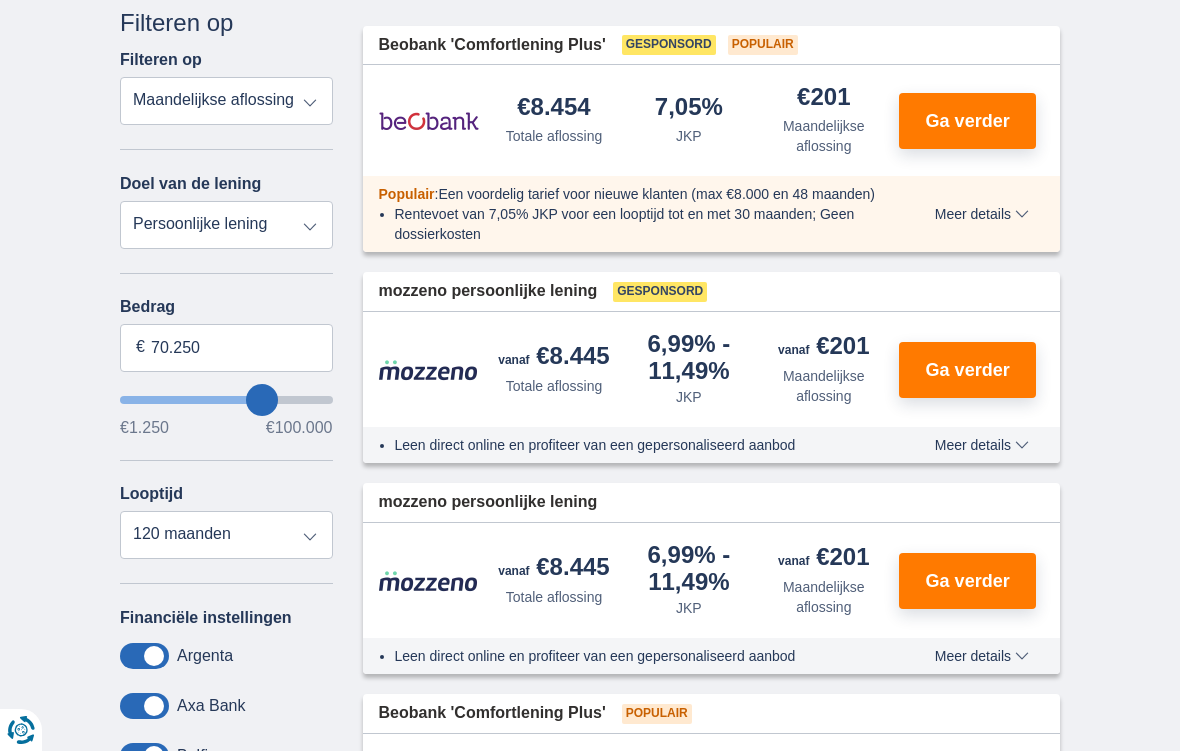 type on "74.250" 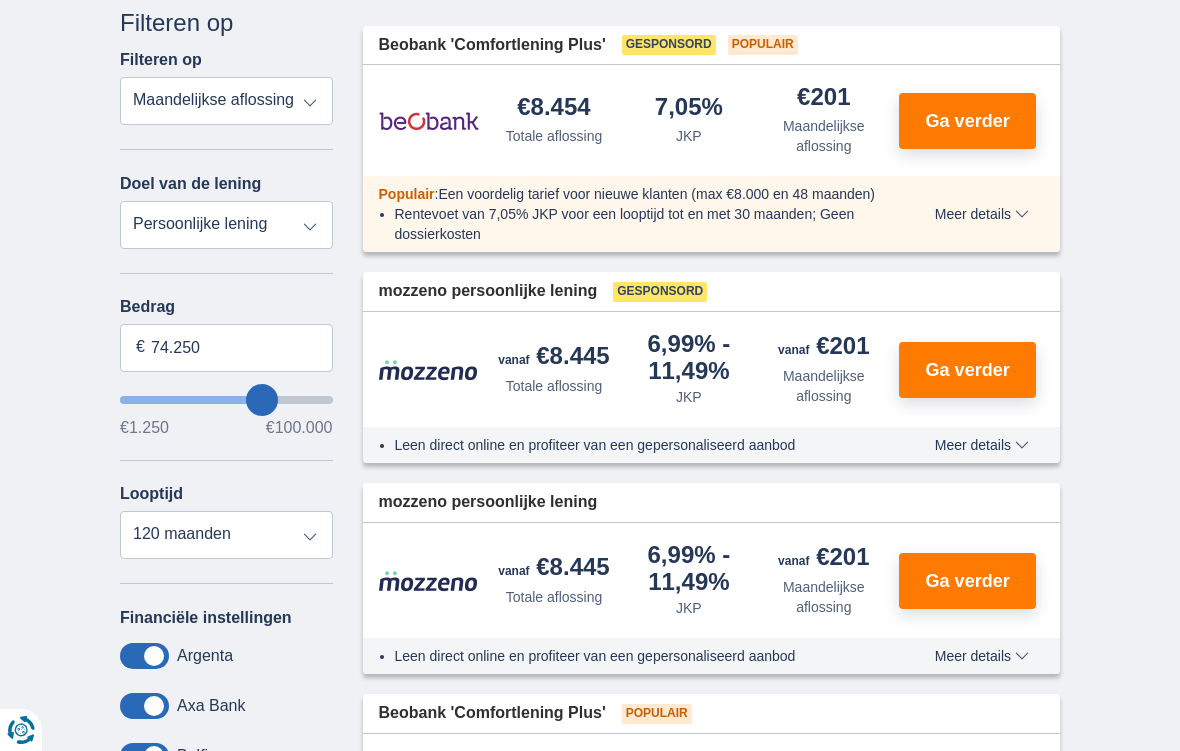 type on "74250" 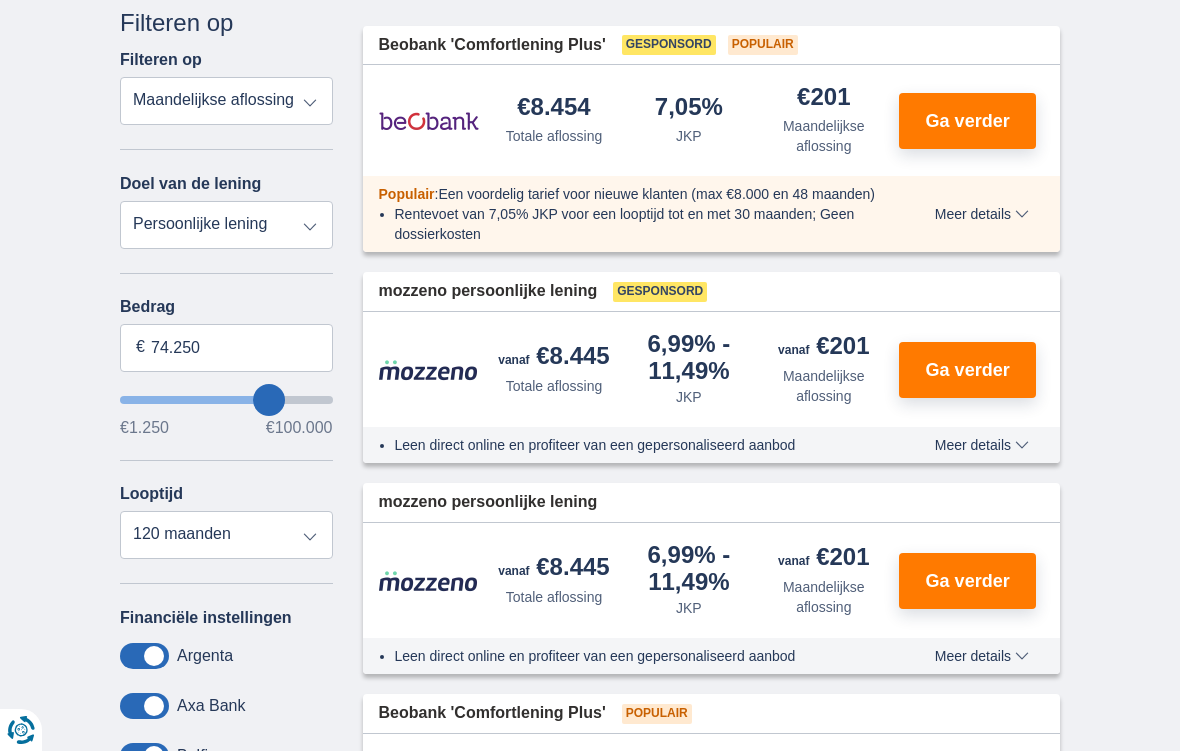 type on "77.250" 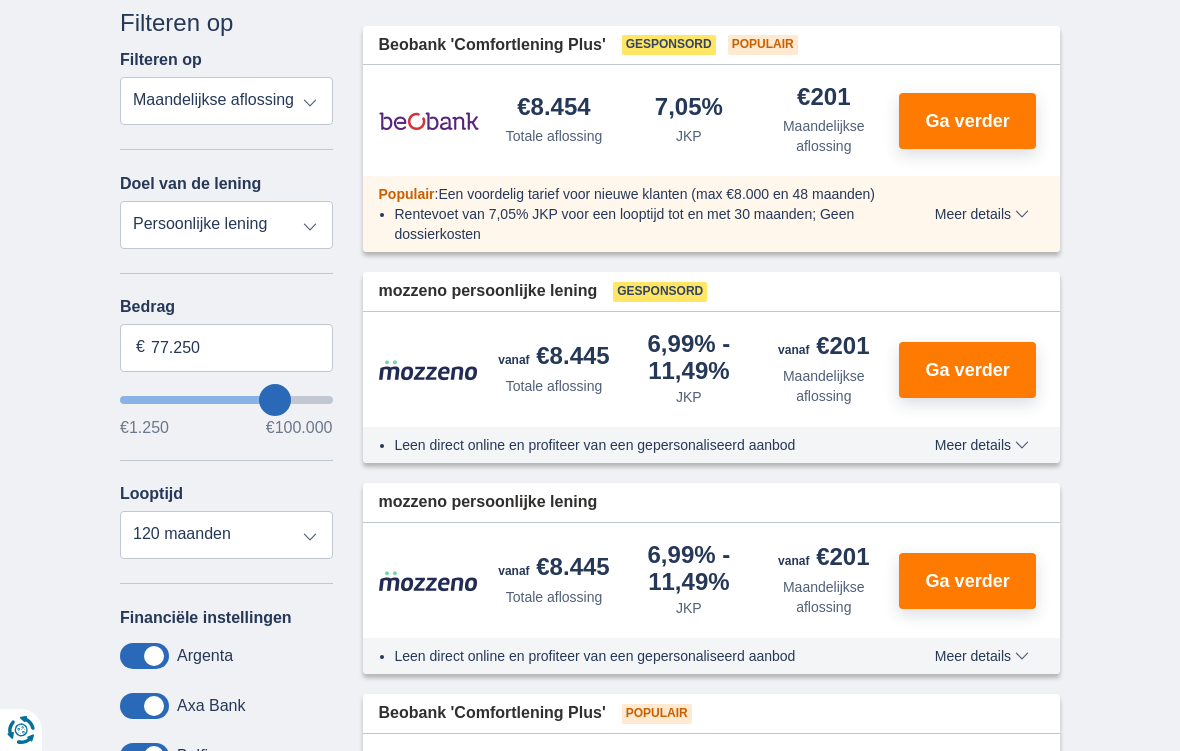 type on "80.250" 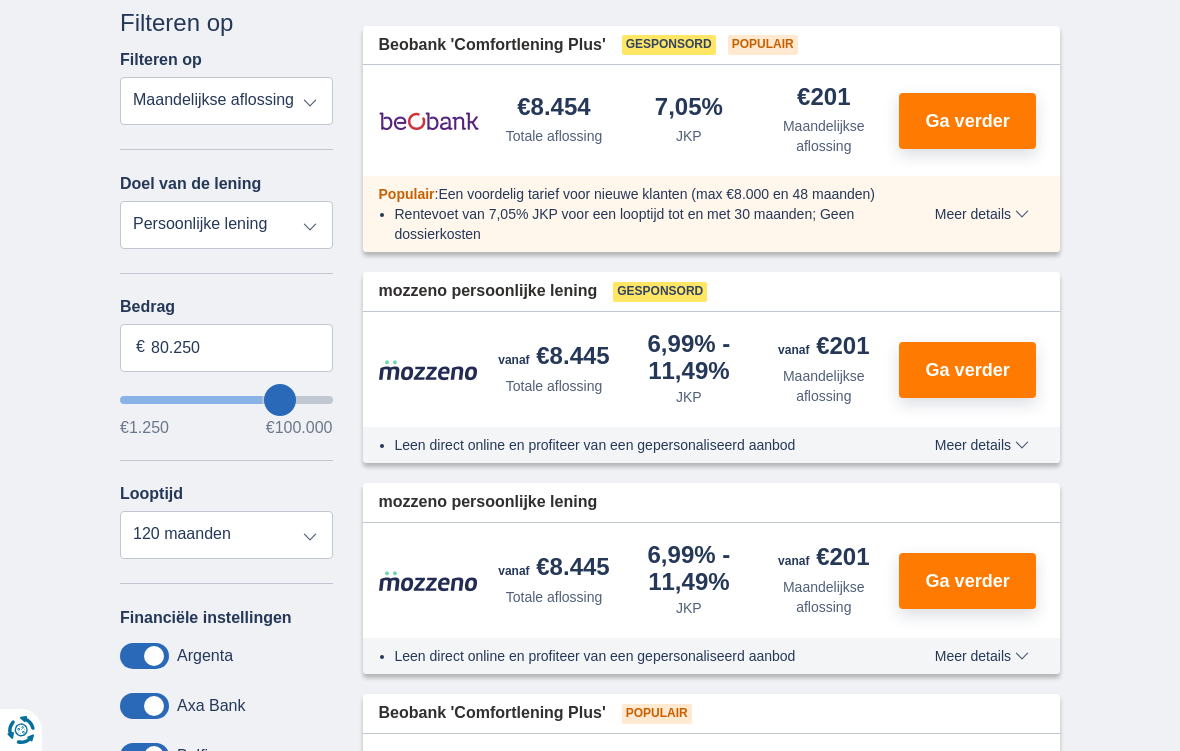 type on "83.250" 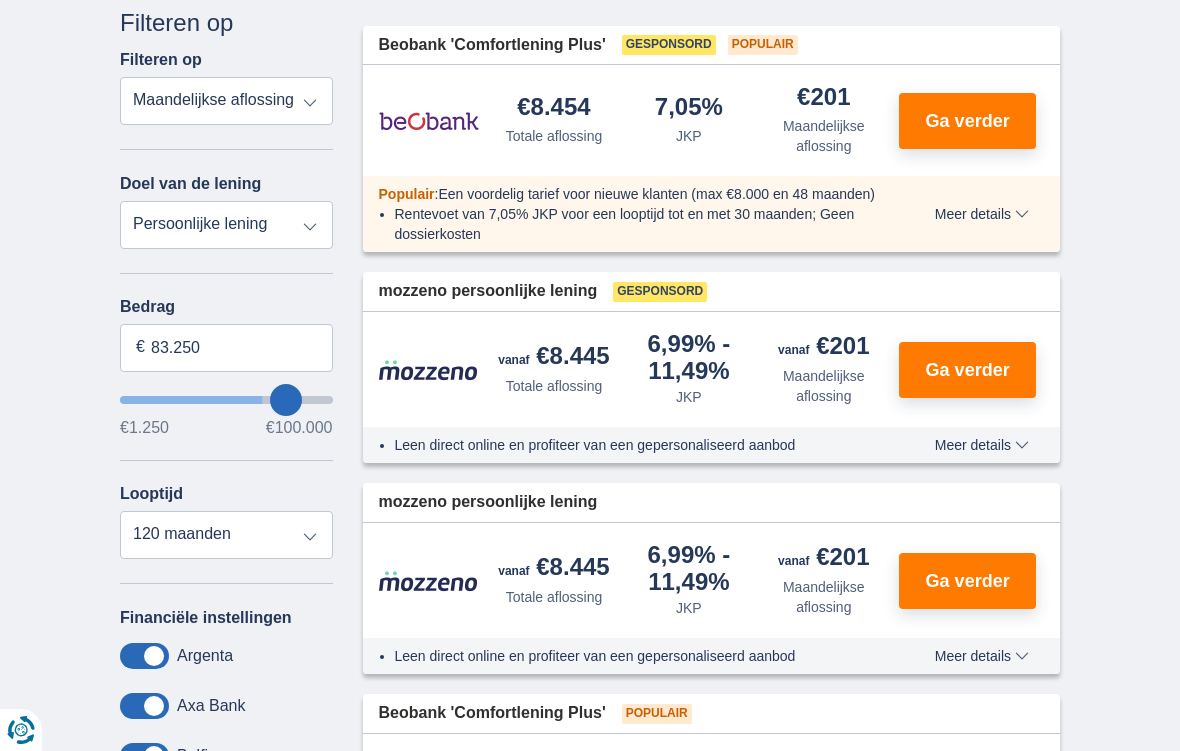 type on "86.250" 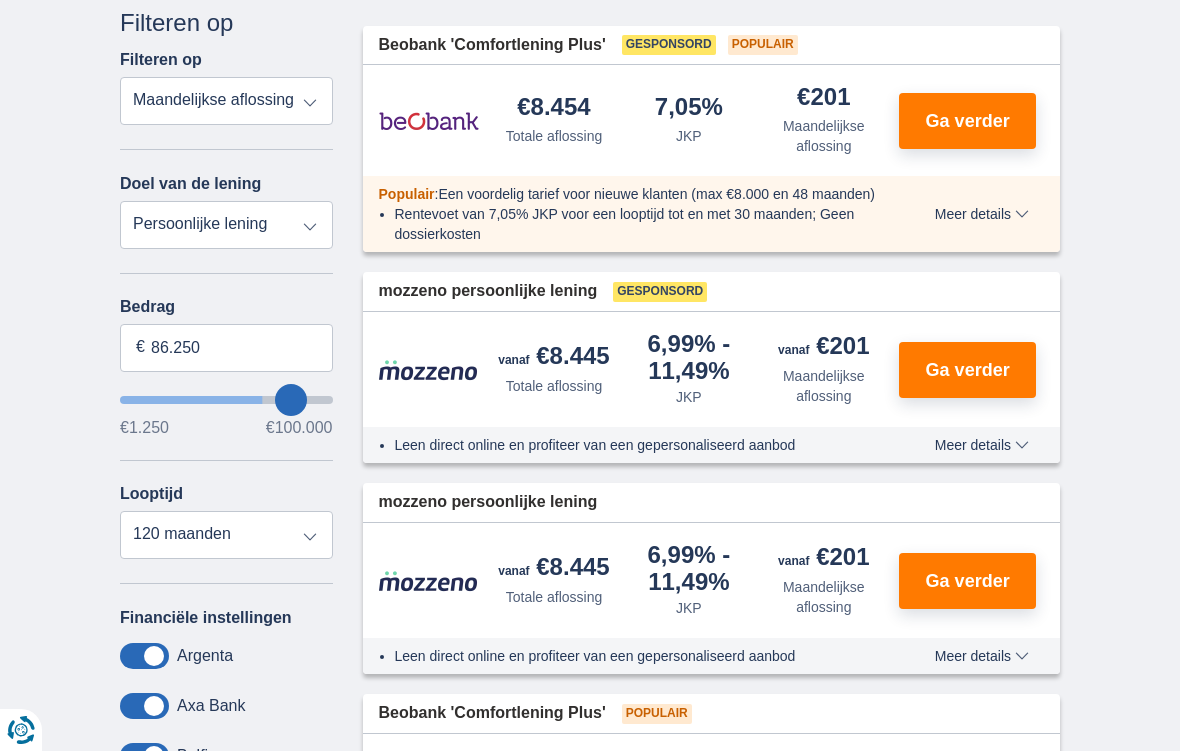 type on "90.250" 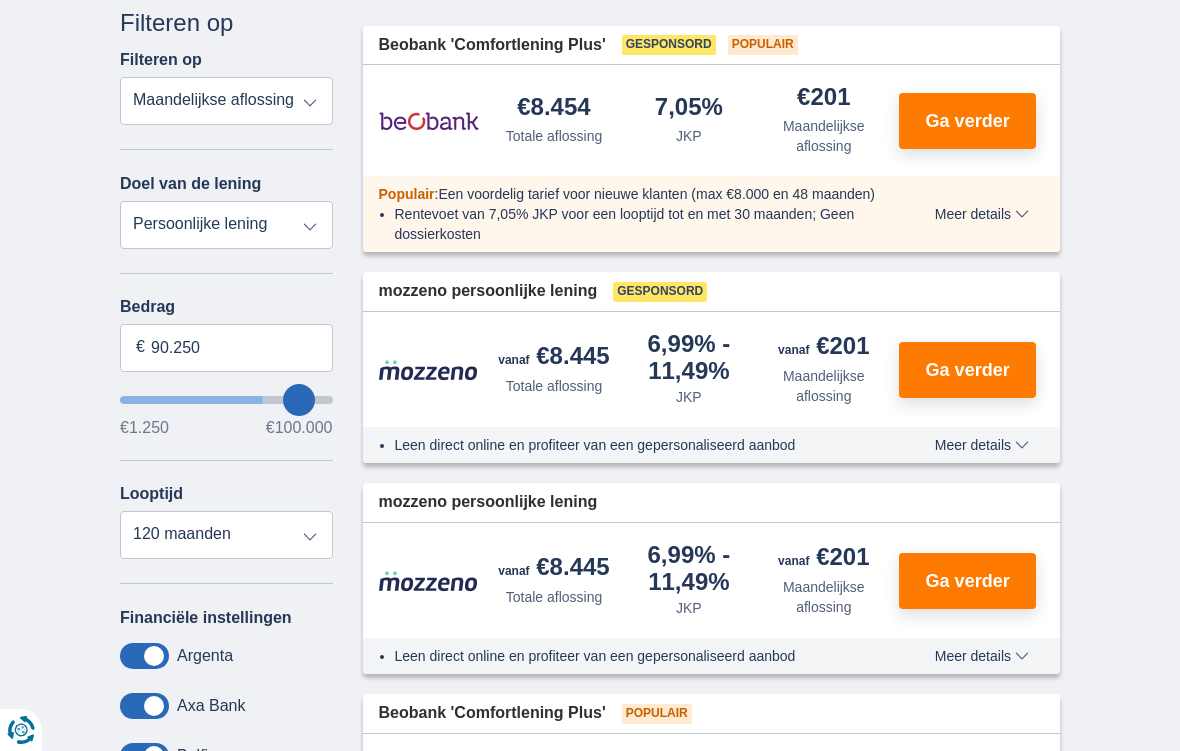 type on "93.250" 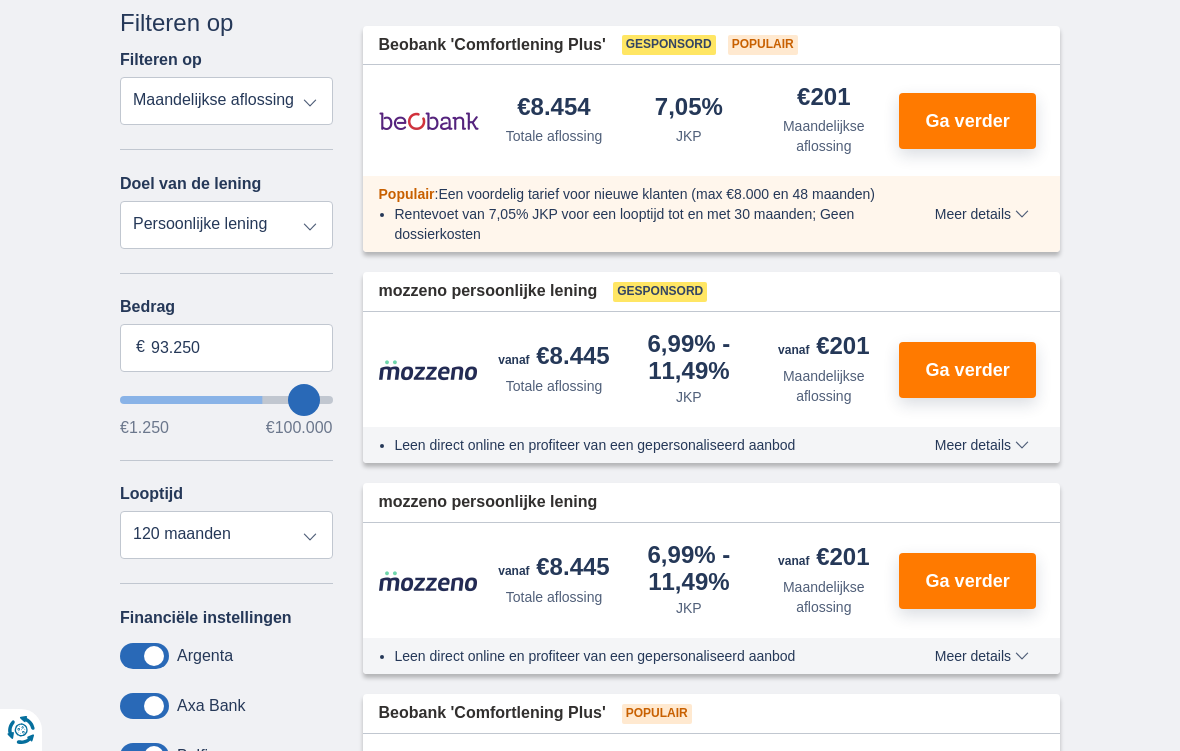 type on "95.250" 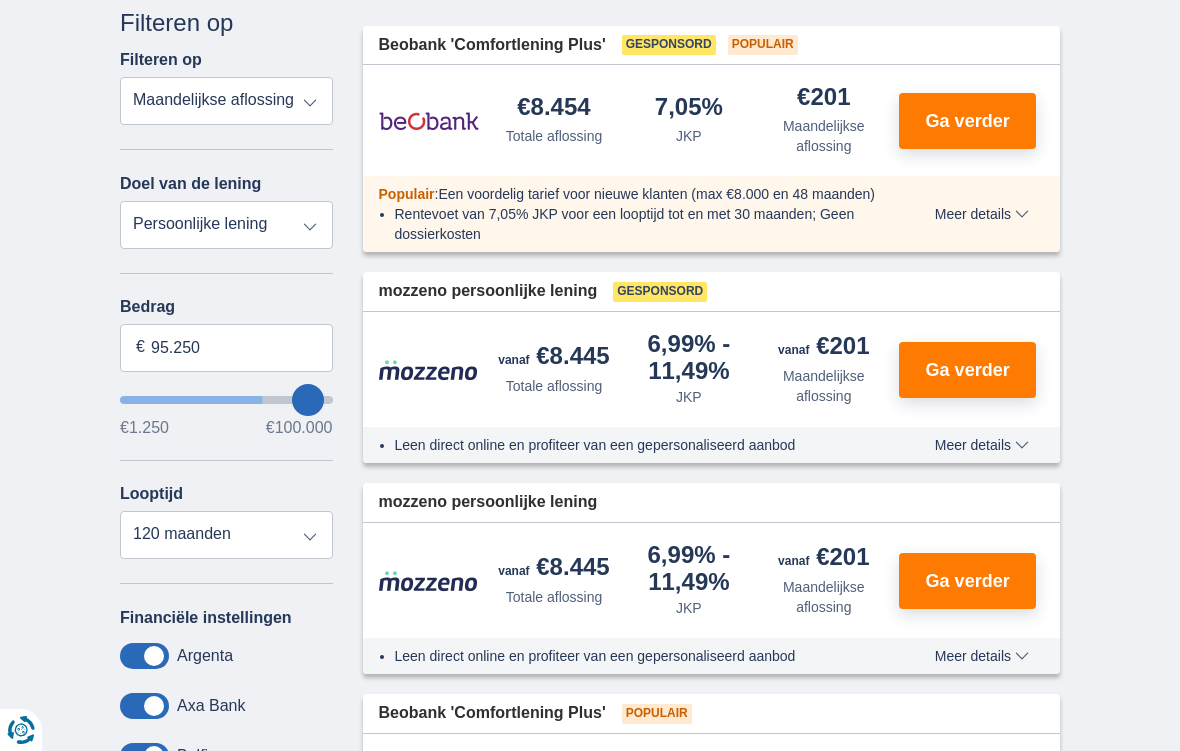 type on "98.250" 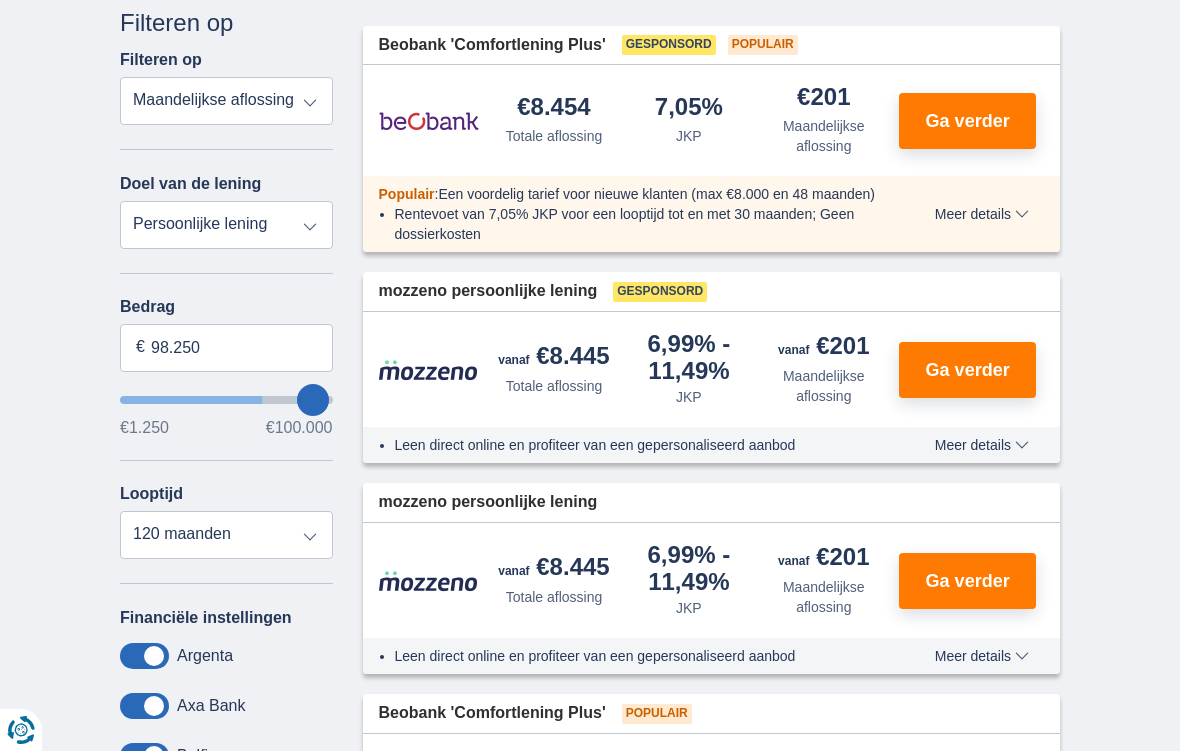 type on "99.250" 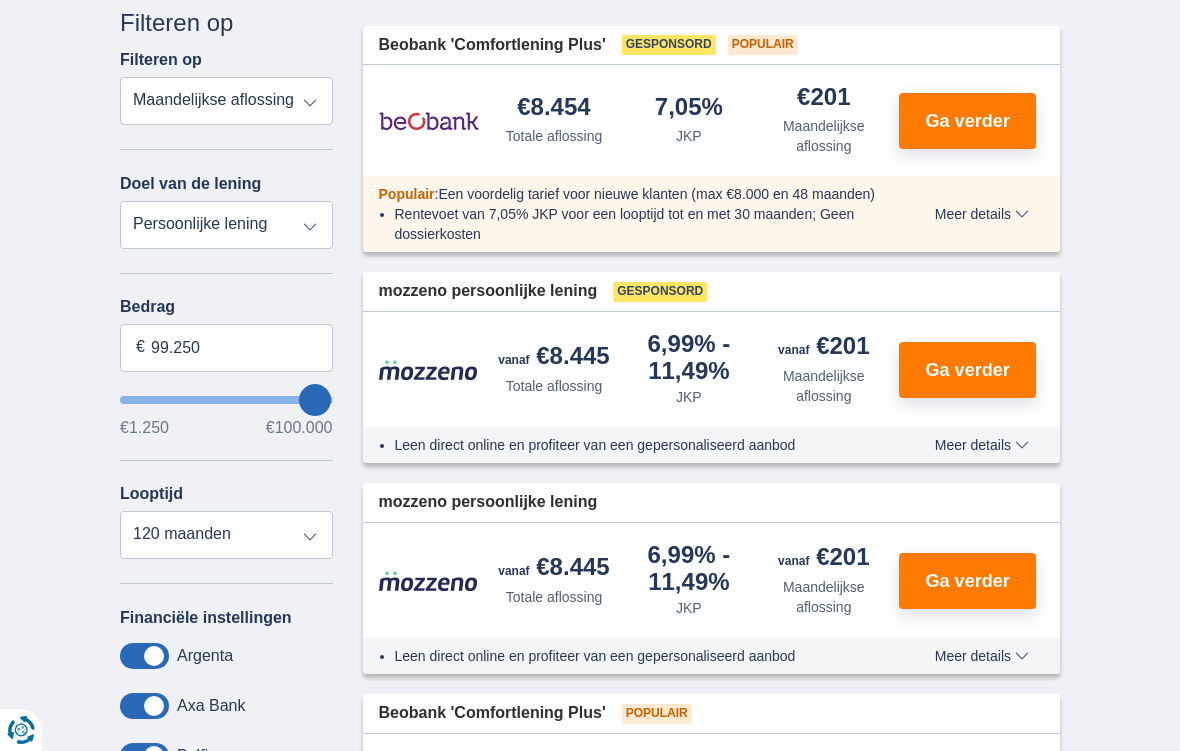 type on "99250" 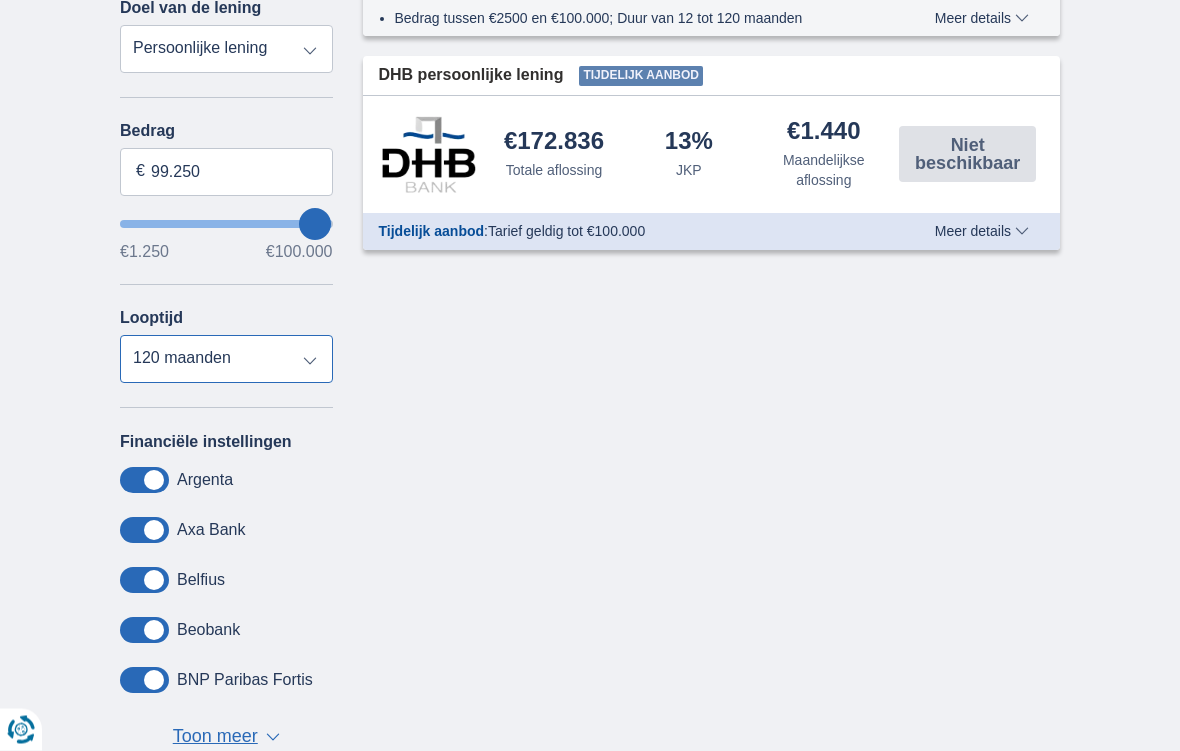 click on "12 maanden
18 maanden
24 maanden
30 maanden
36 maanden
42 maanden
48 maanden
60 maanden
72 maanden
84 maanden
96 maanden
120 maanden" at bounding box center [226, 360] 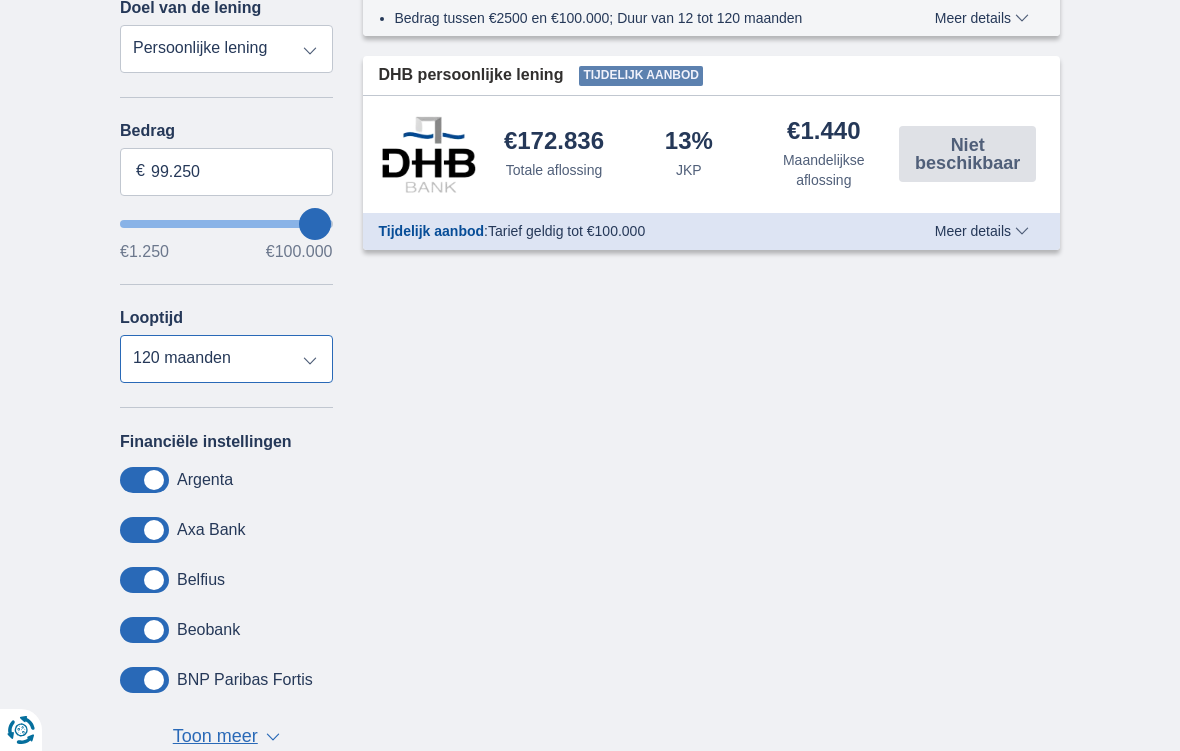 click on "12 maanden
18 maanden
24 maanden
30 maanden
36 maanden
42 maanden
48 maanden
60 maanden
72 maanden
84 maanden
96 maanden
120 maanden" at bounding box center (226, 359) 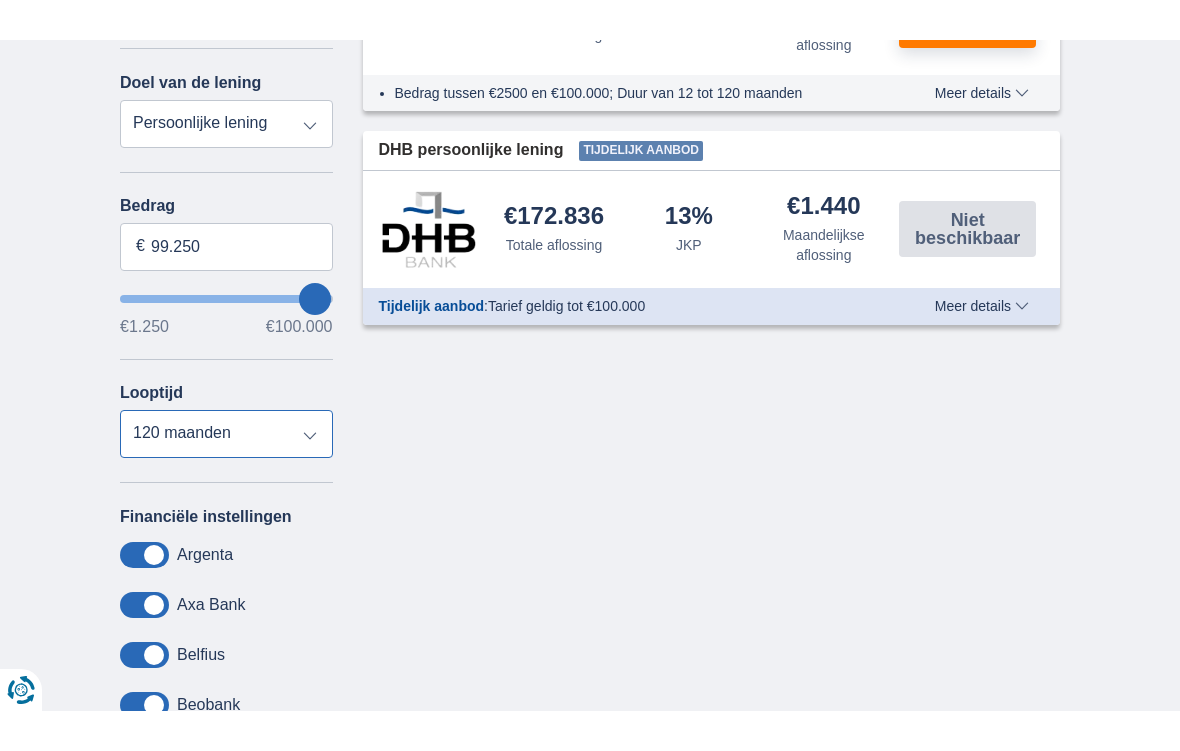 scroll, scrollTop: 412, scrollLeft: 0, axis: vertical 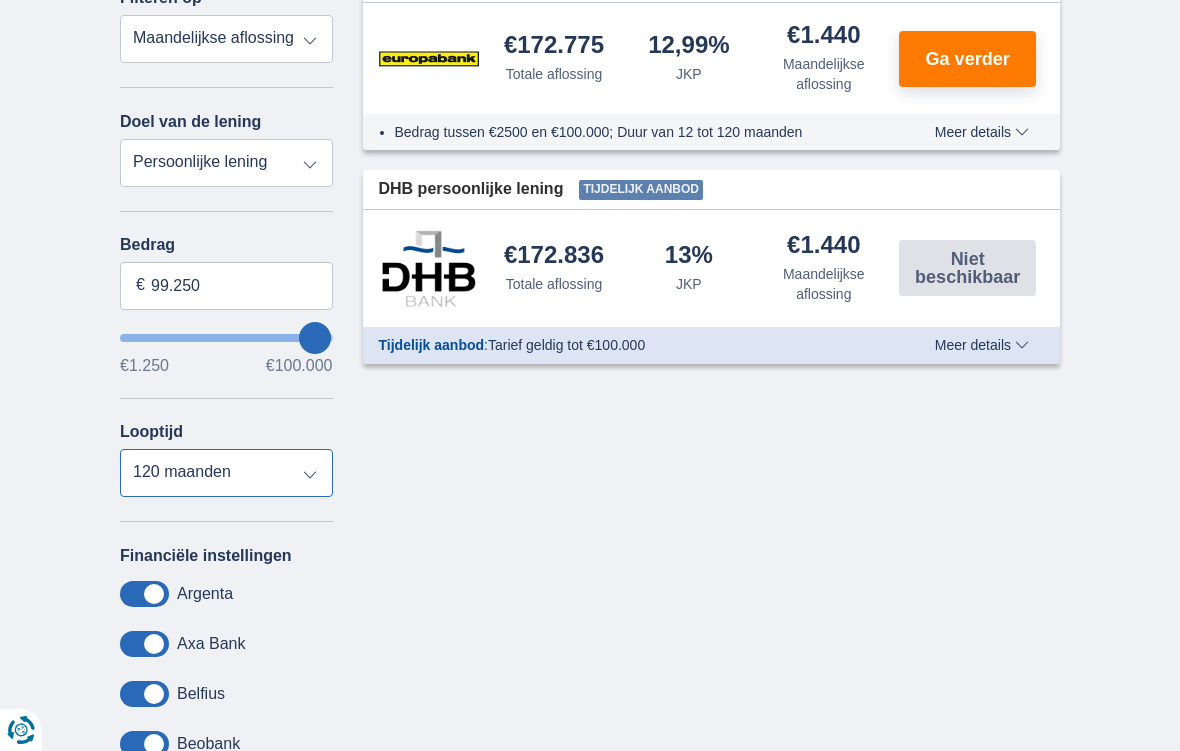 type on "91.250" 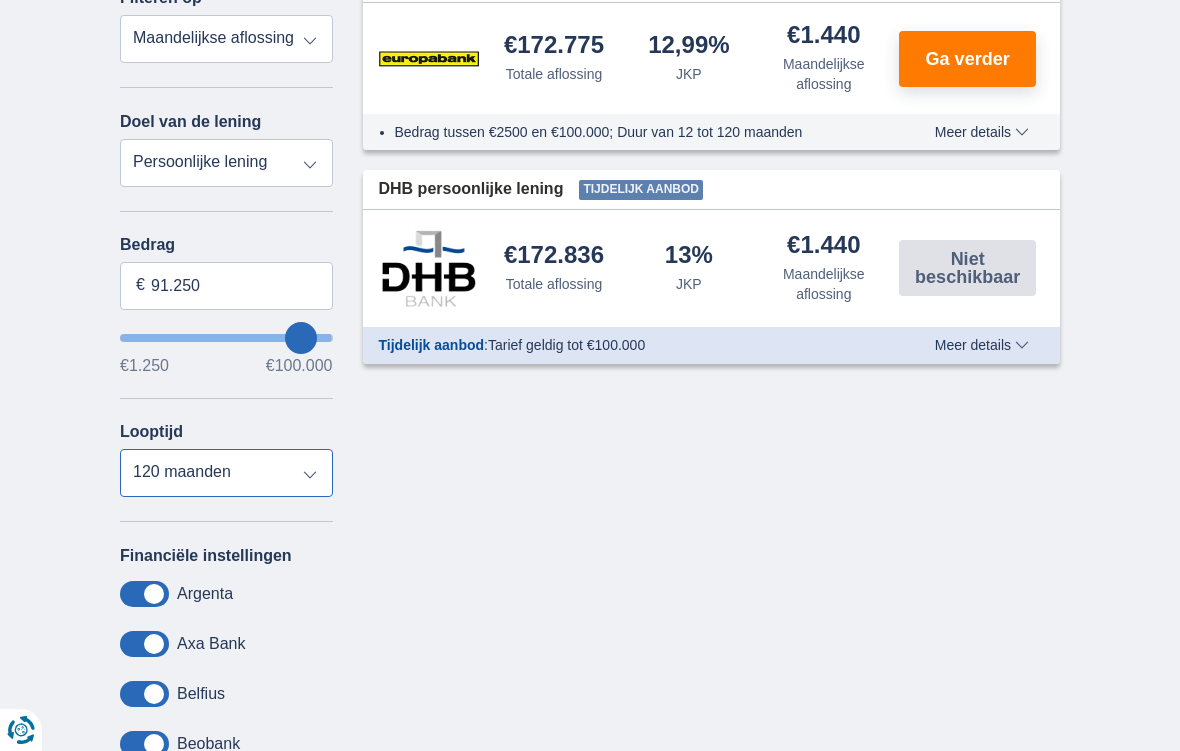 type on "89.250" 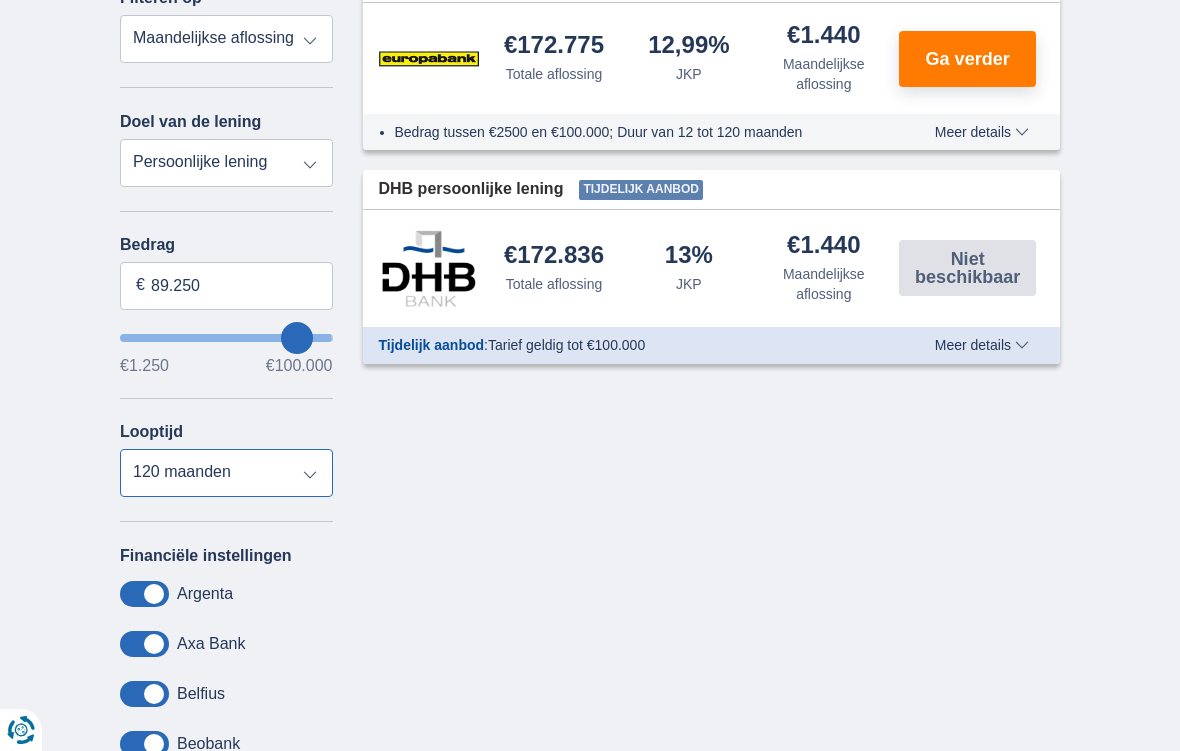 type on "86.250" 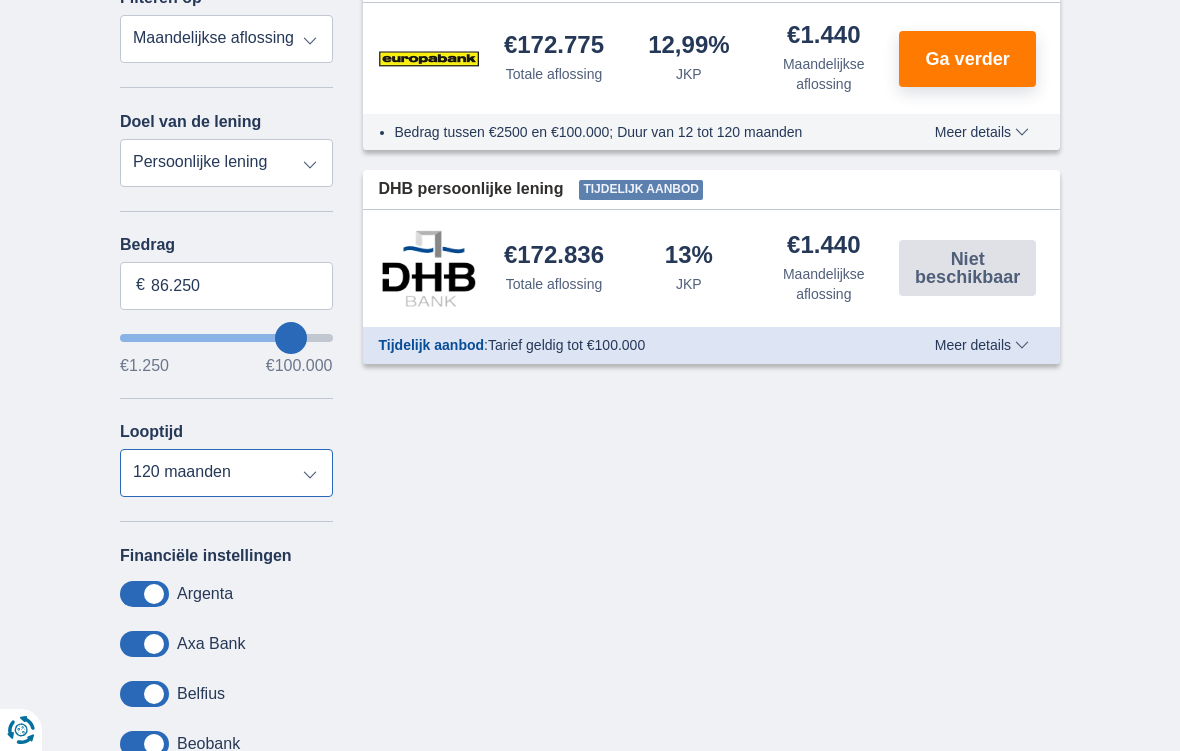 type on "83.250" 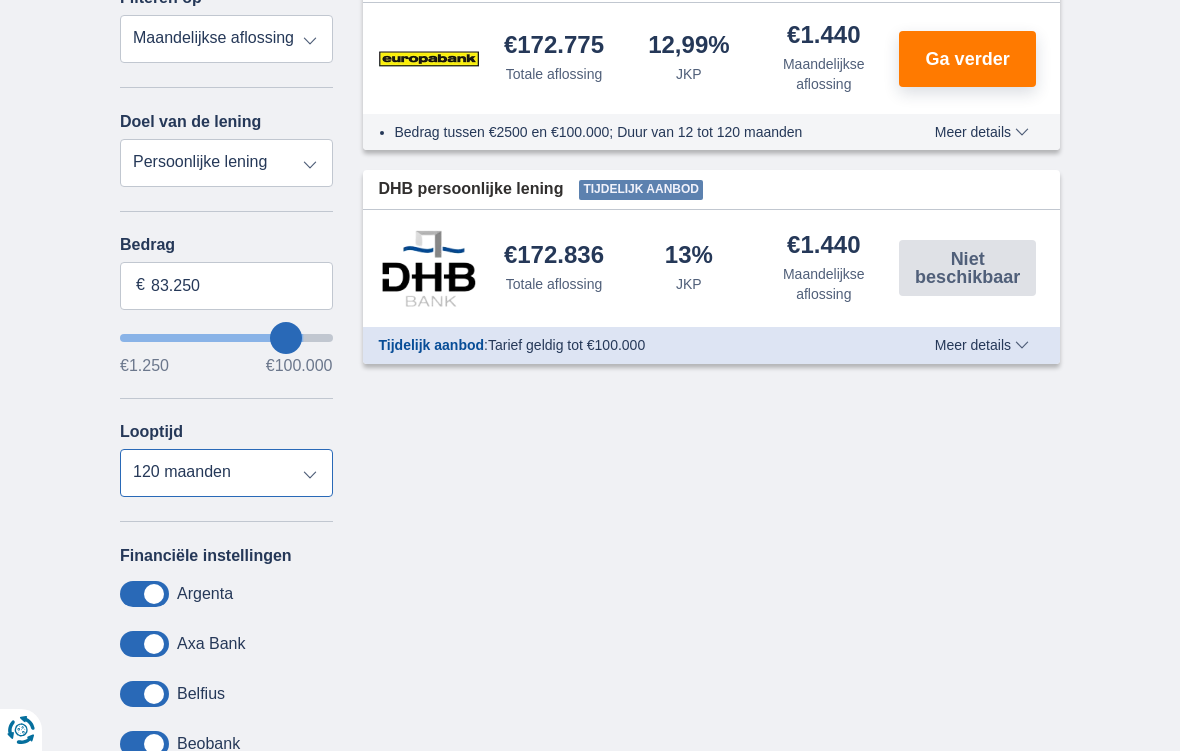 type on "79.250" 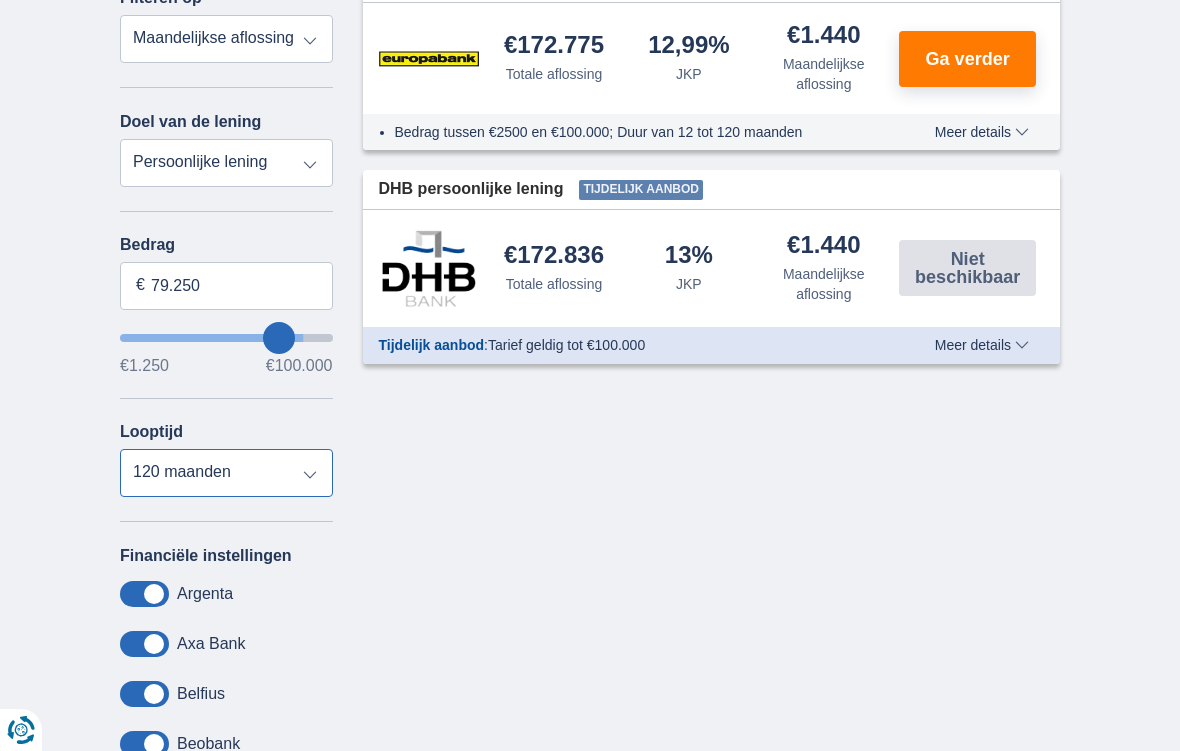 type on "75.250" 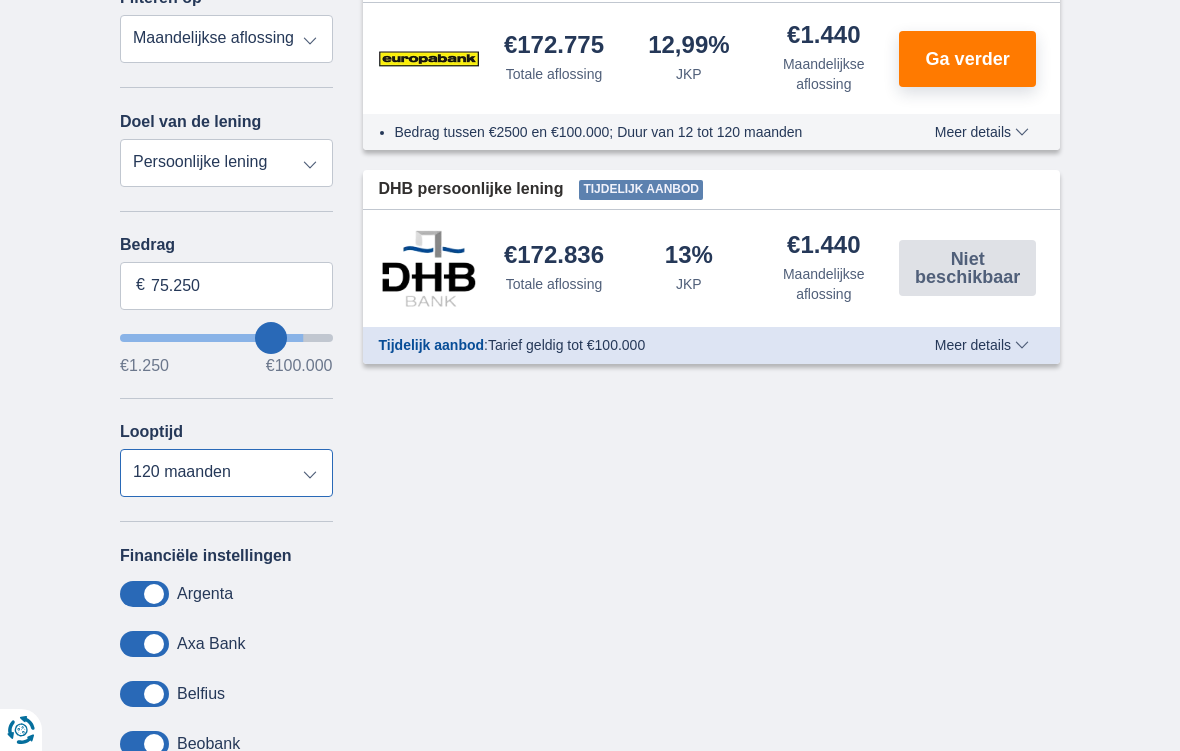 type on "72.250" 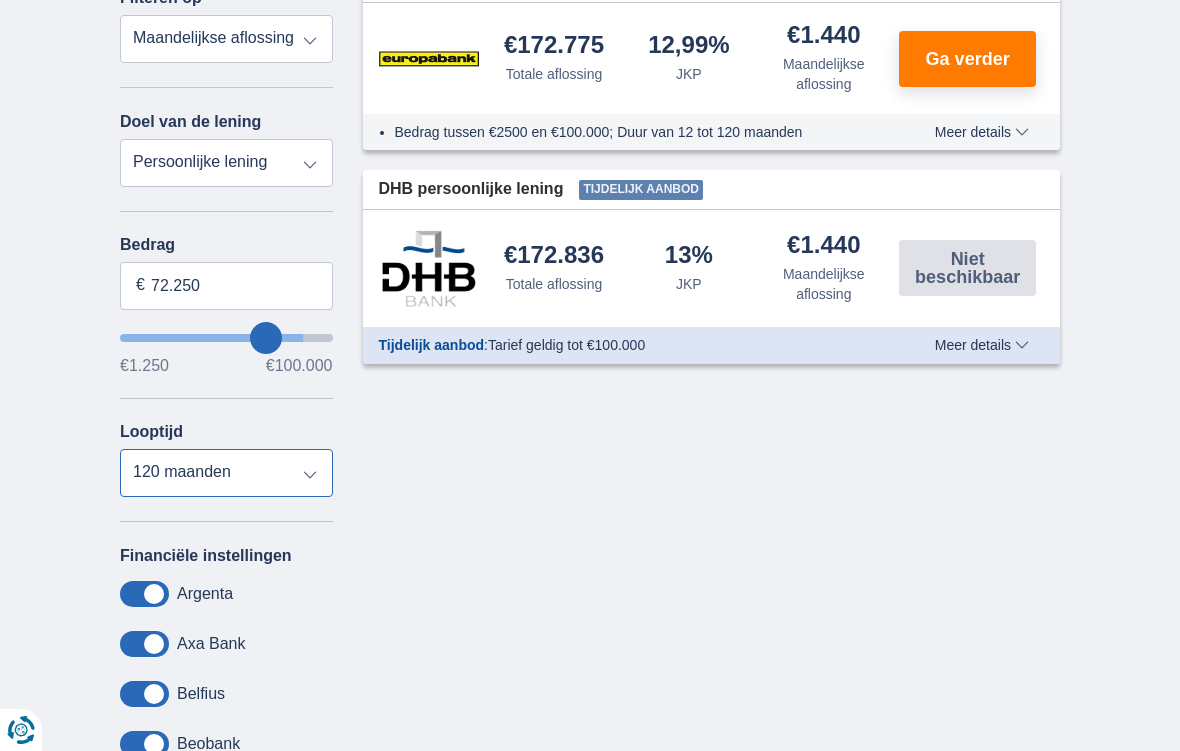 type on "69.250" 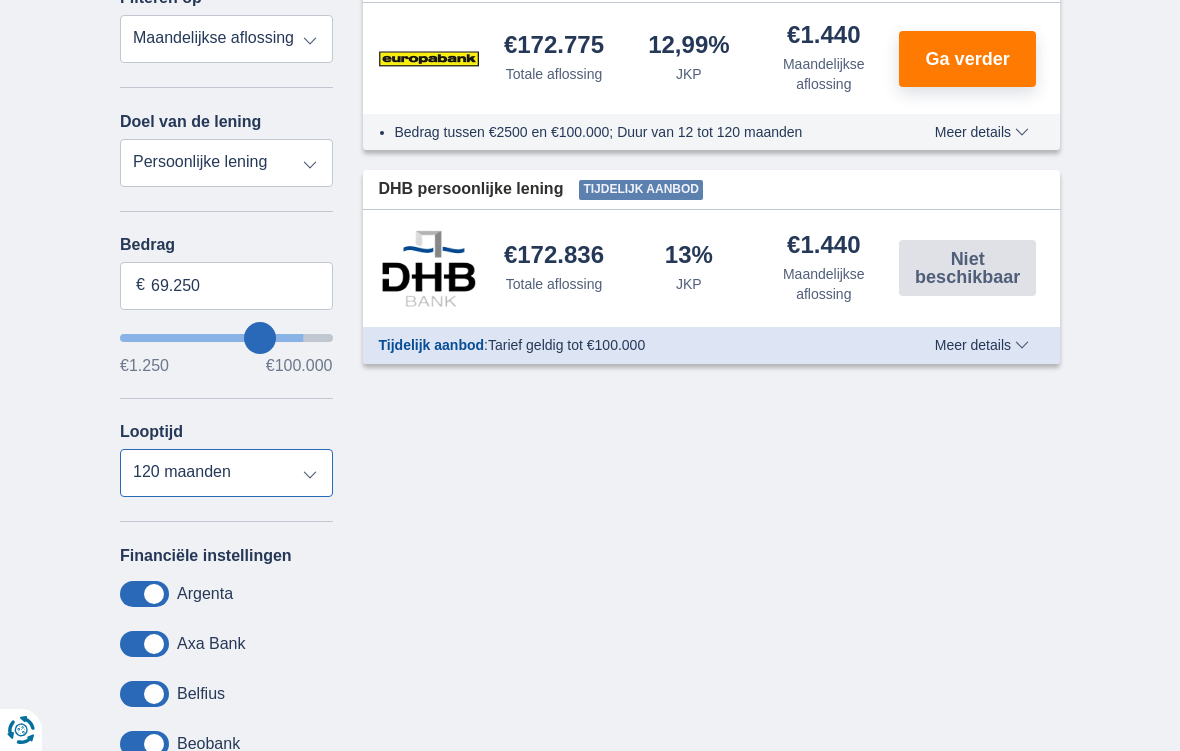 type on "66.250" 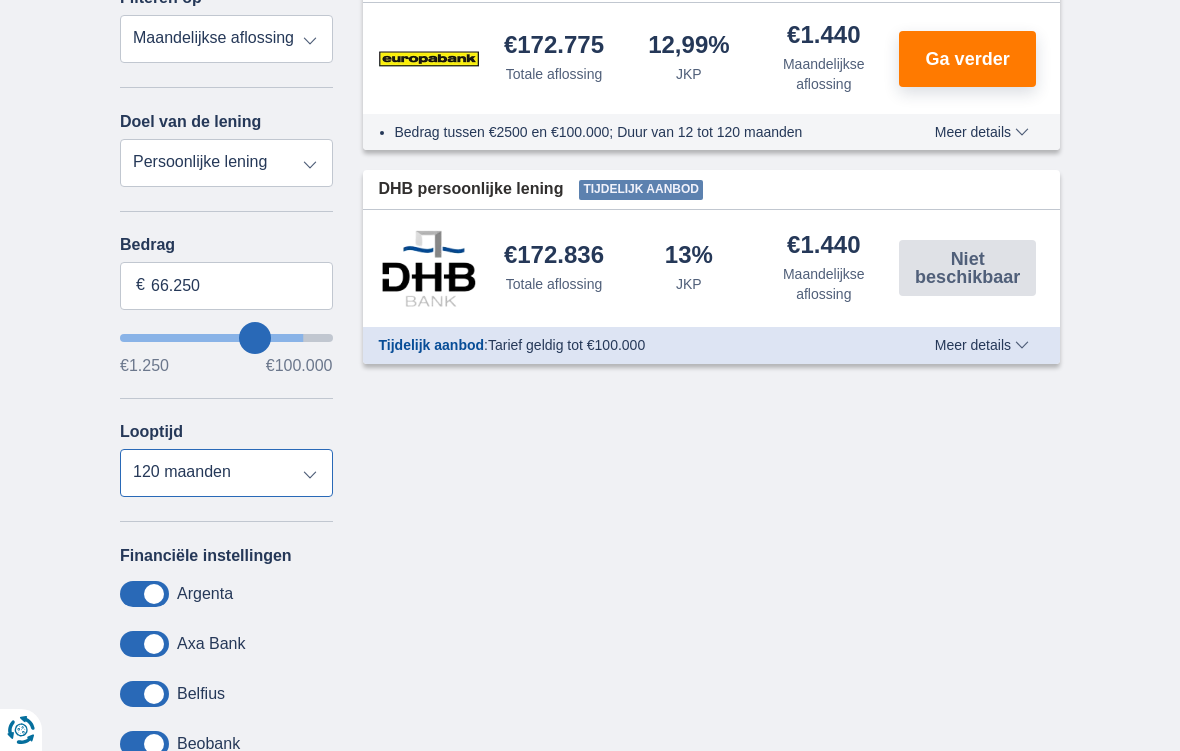 type on "63.250" 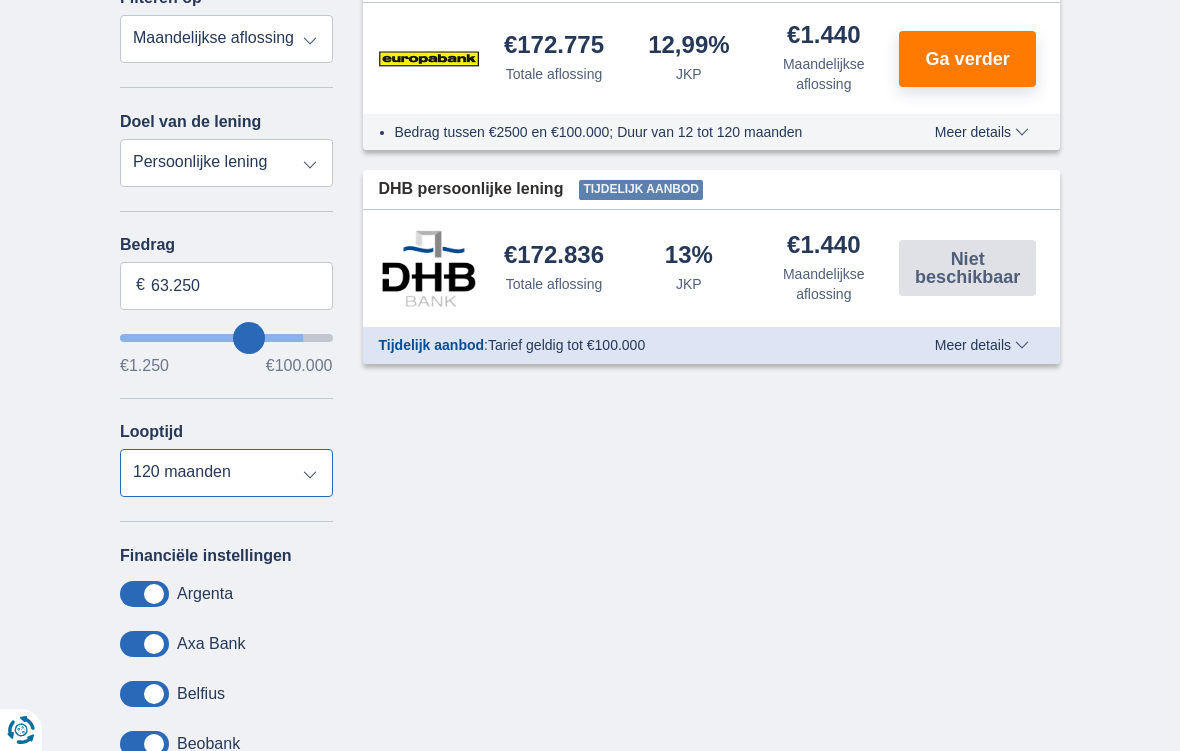 type on "61.250" 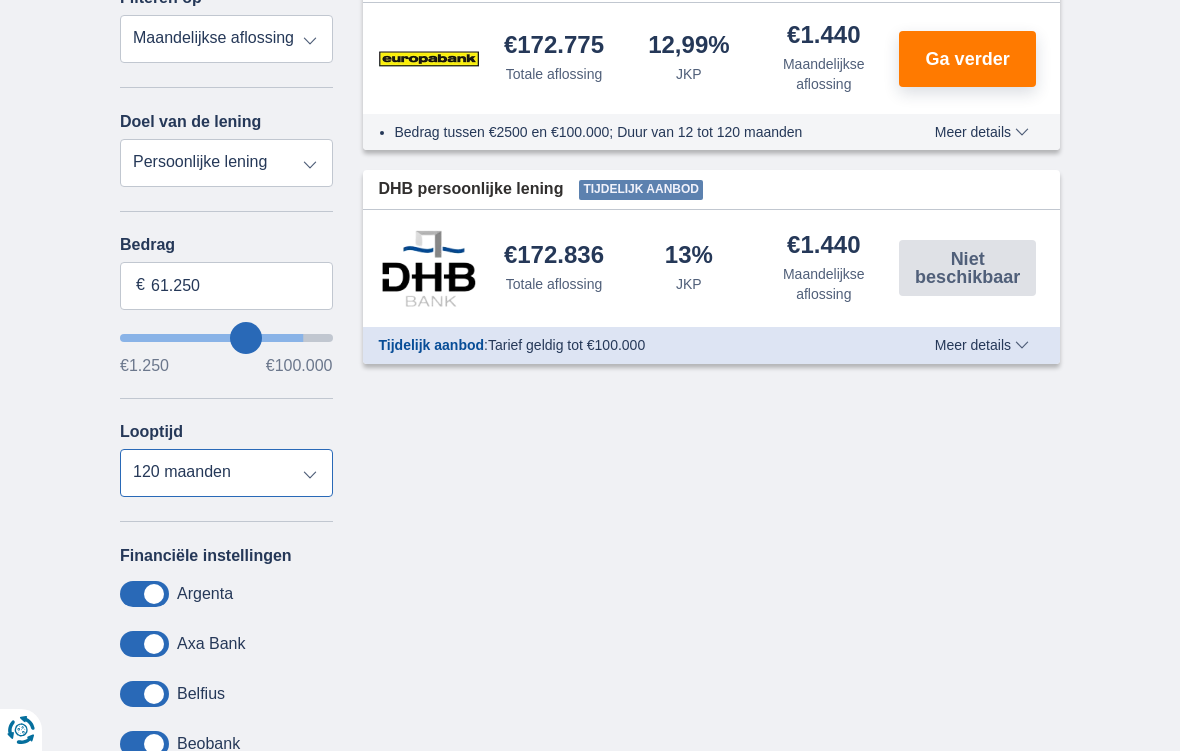 type on "58.250" 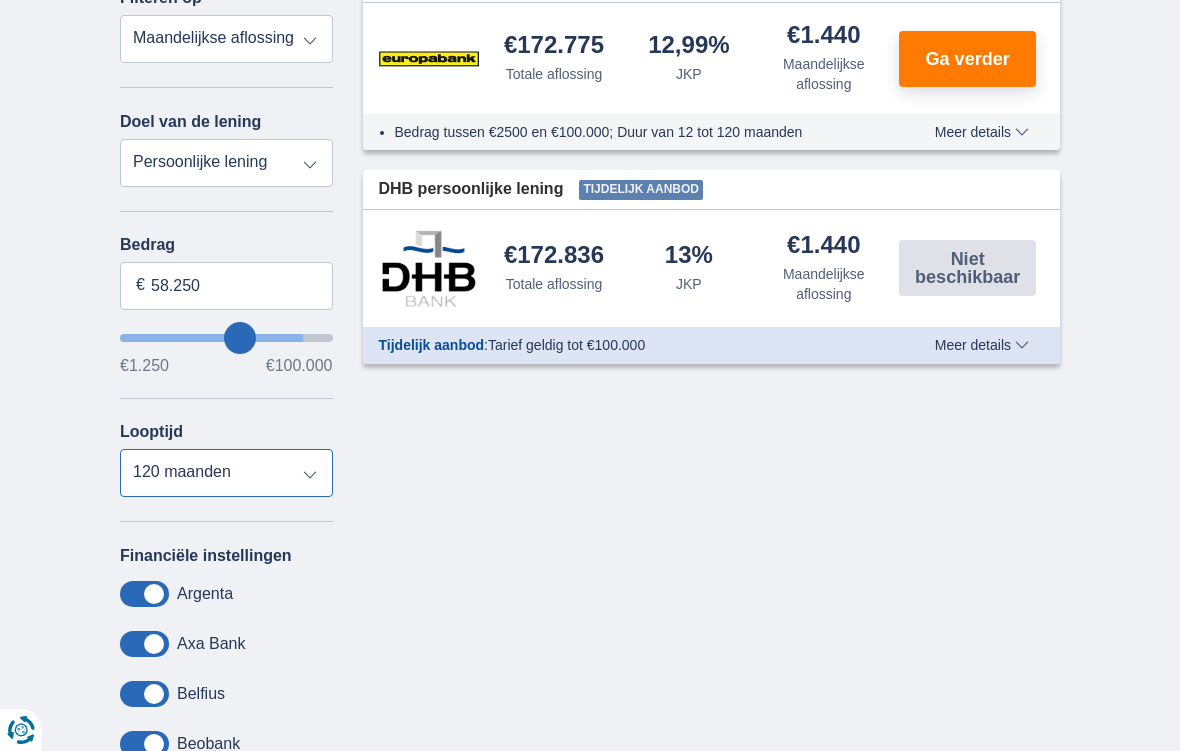 type on "56.250" 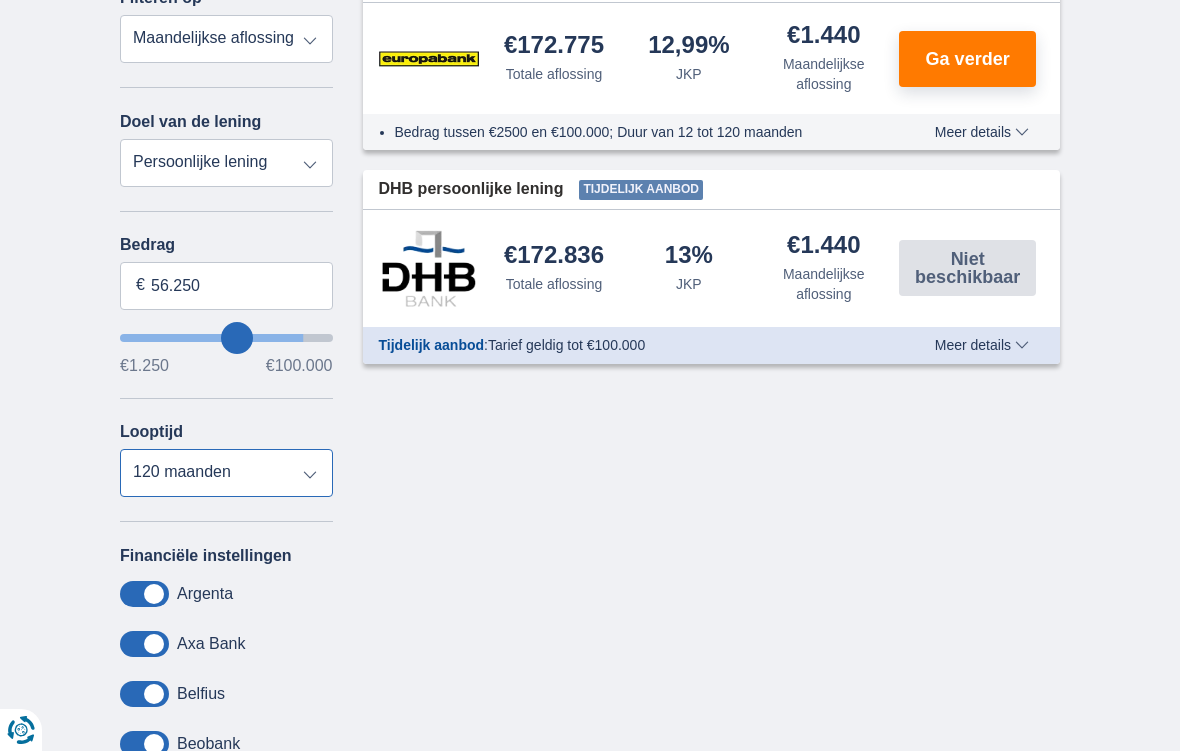 type on "54.250" 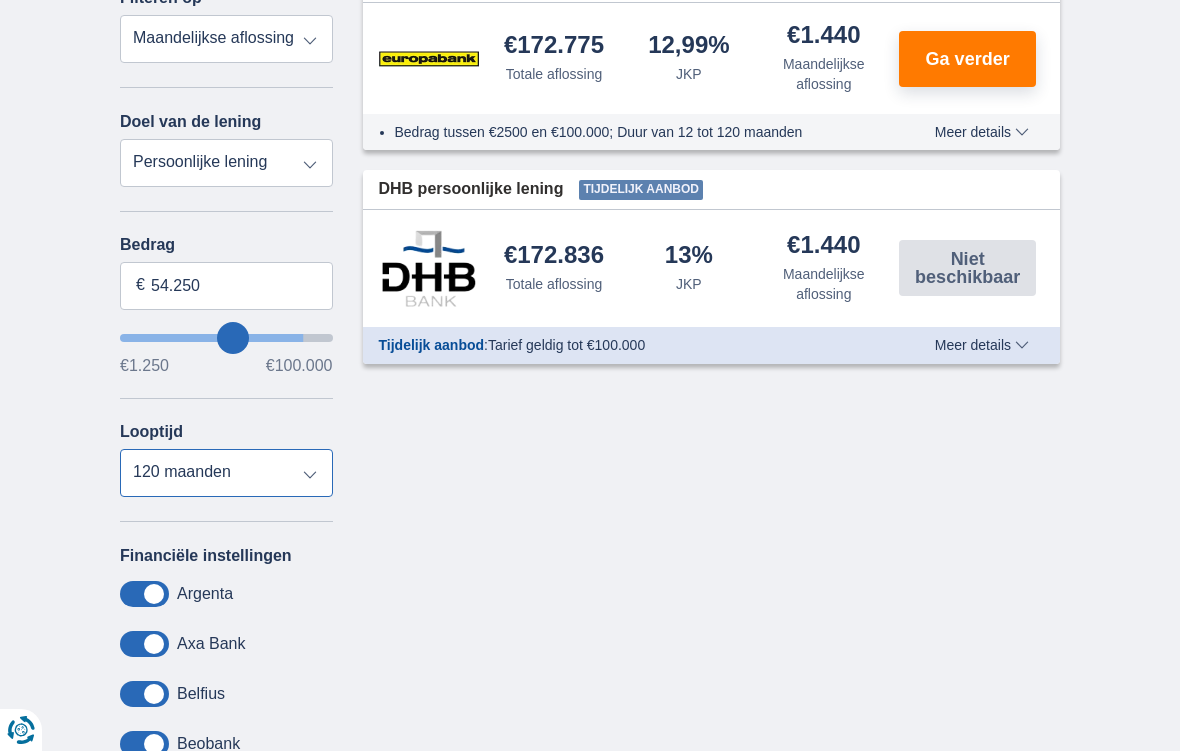type on "52.250" 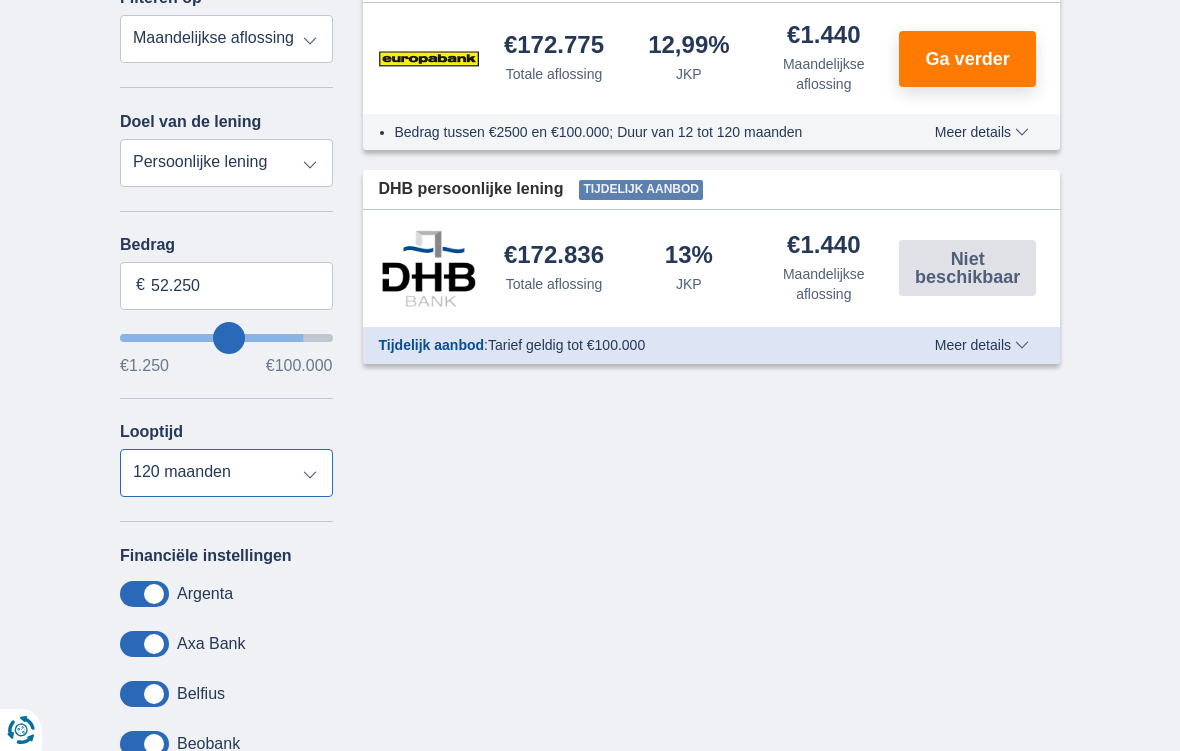 type on "51.250" 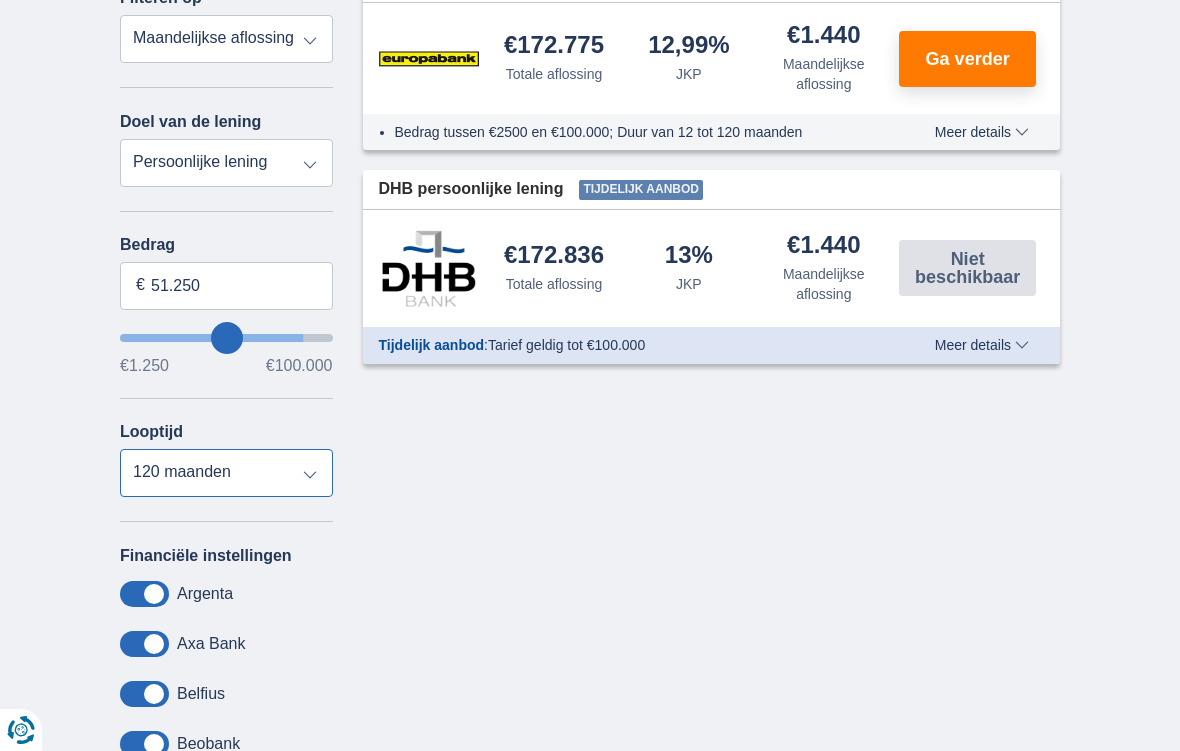 type on "50.250" 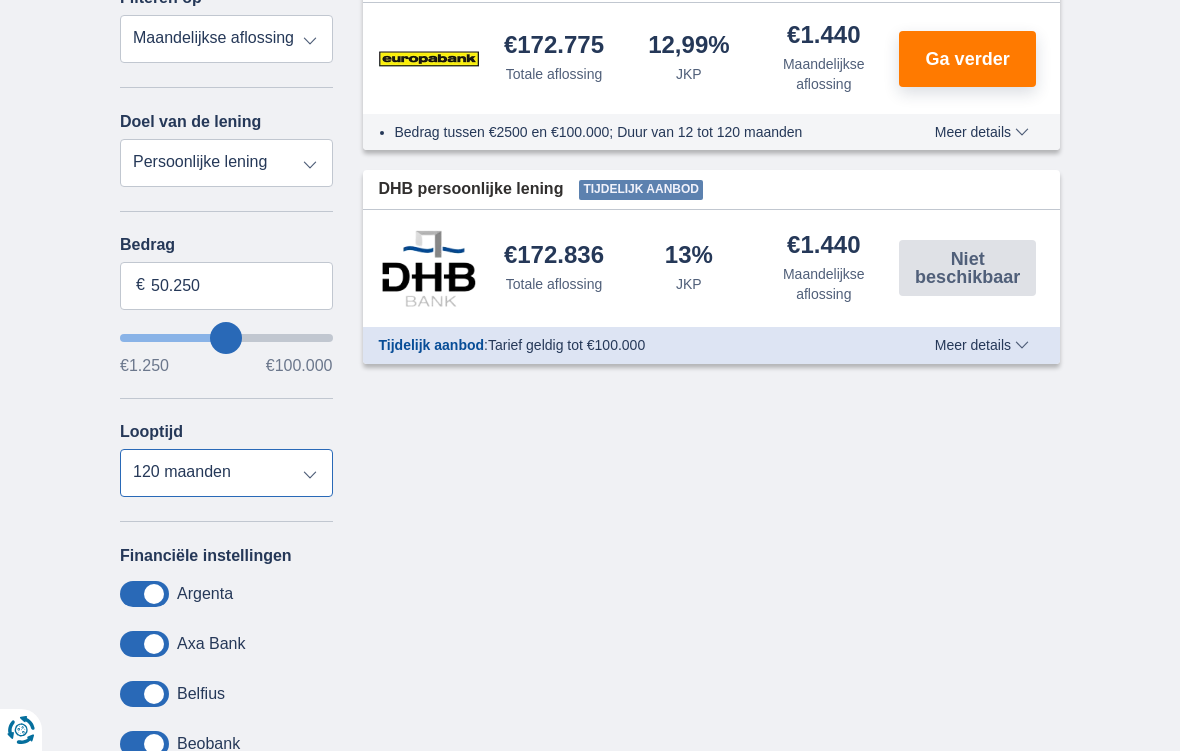 type on "51.250" 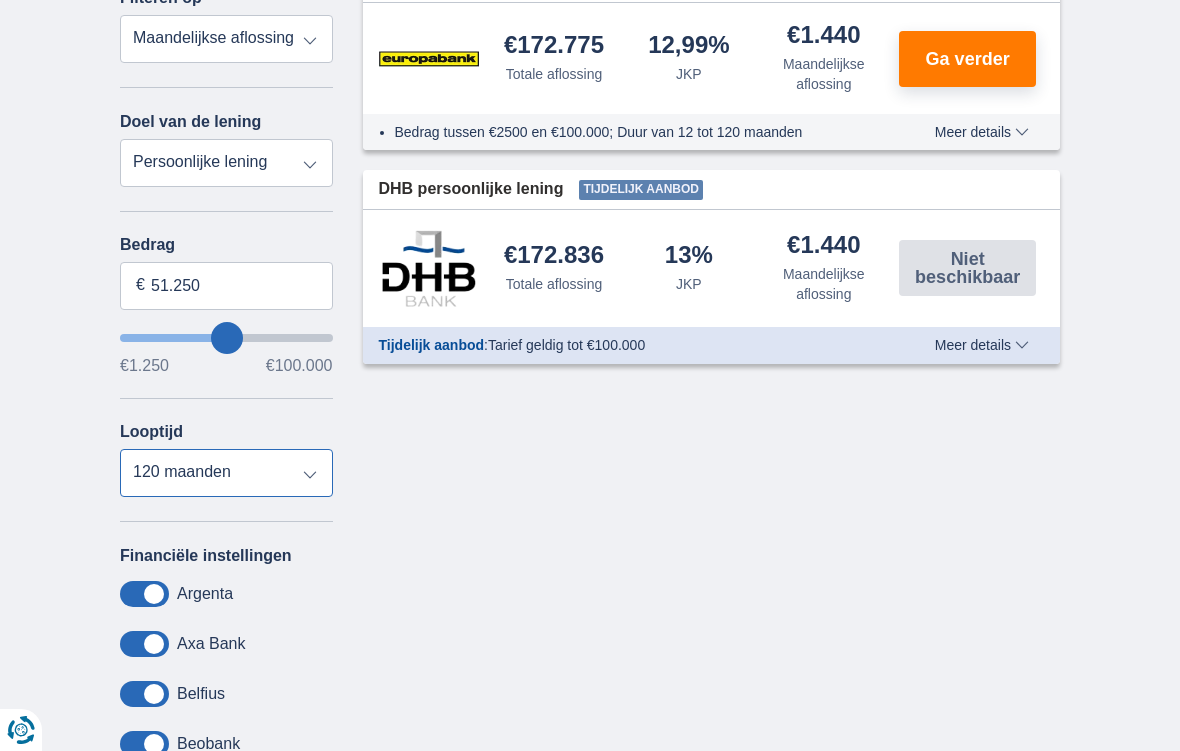 type on "53.250" 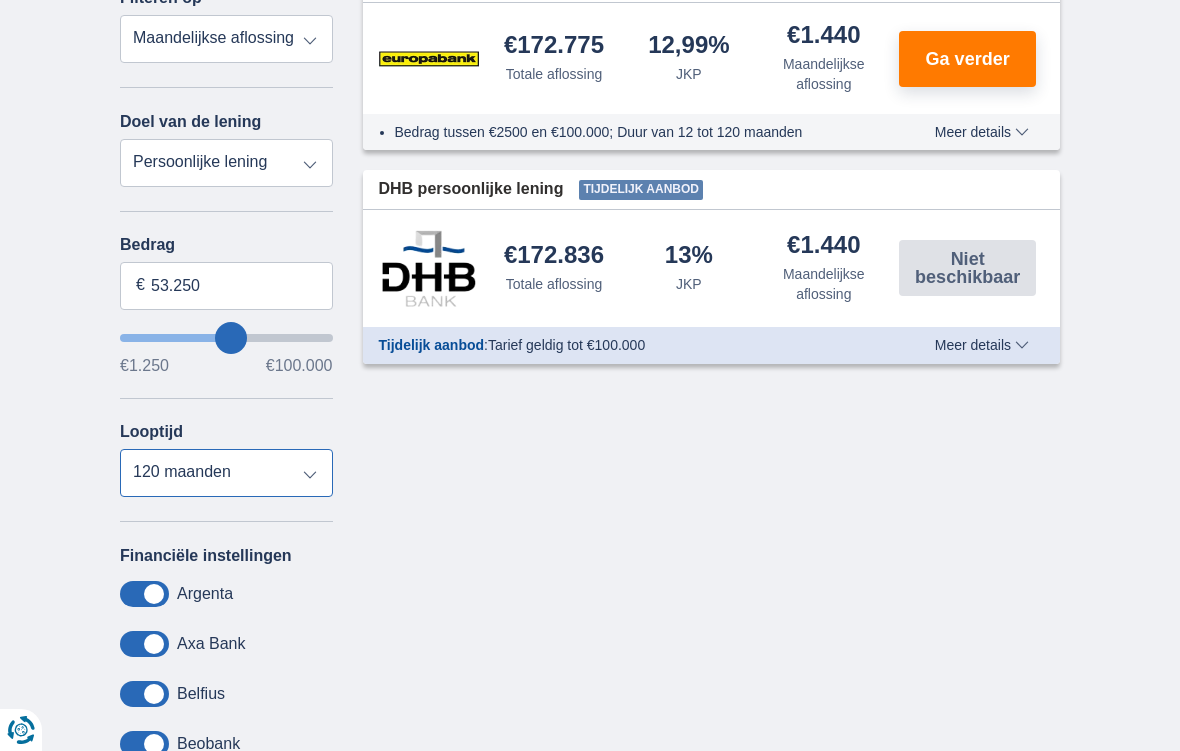 type on "56.250" 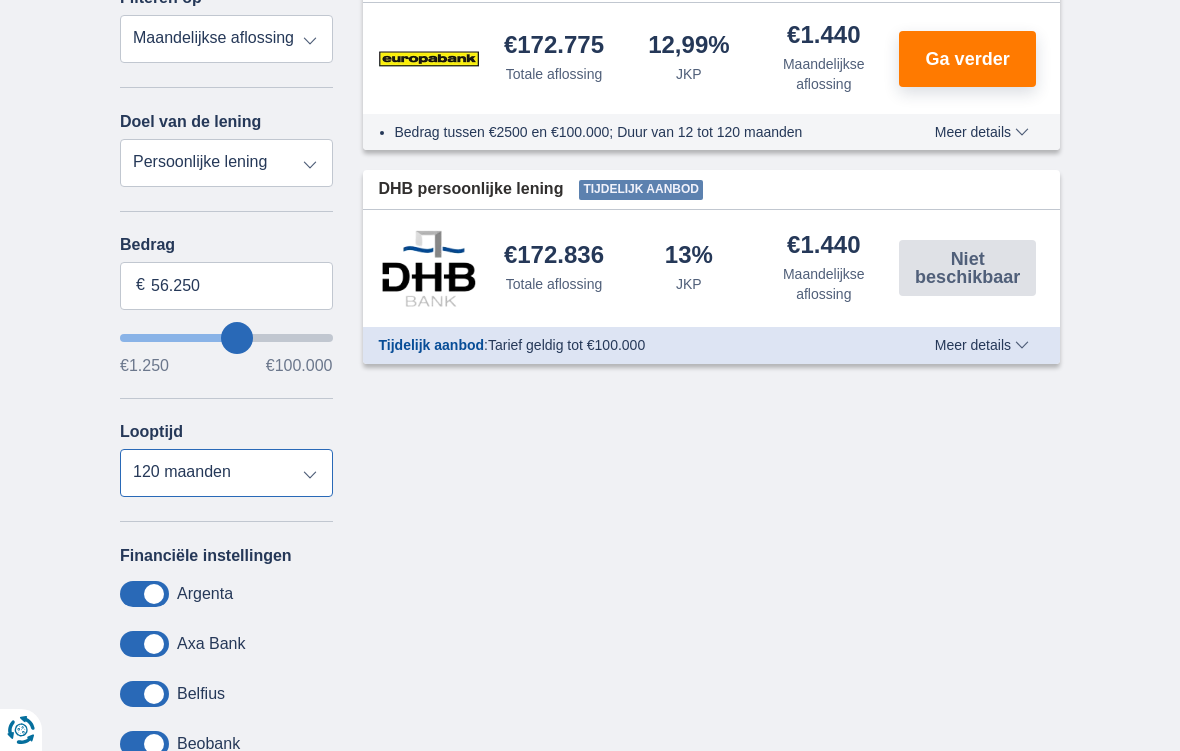 type on "60.250" 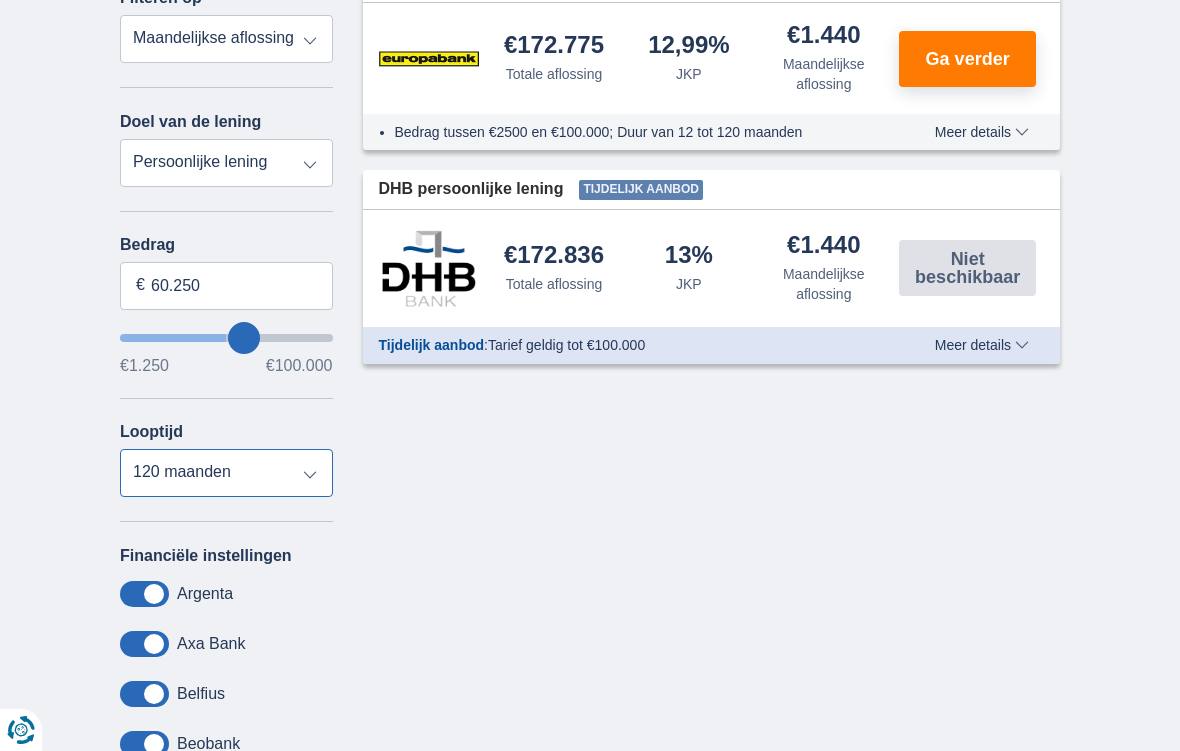 type on "64.250" 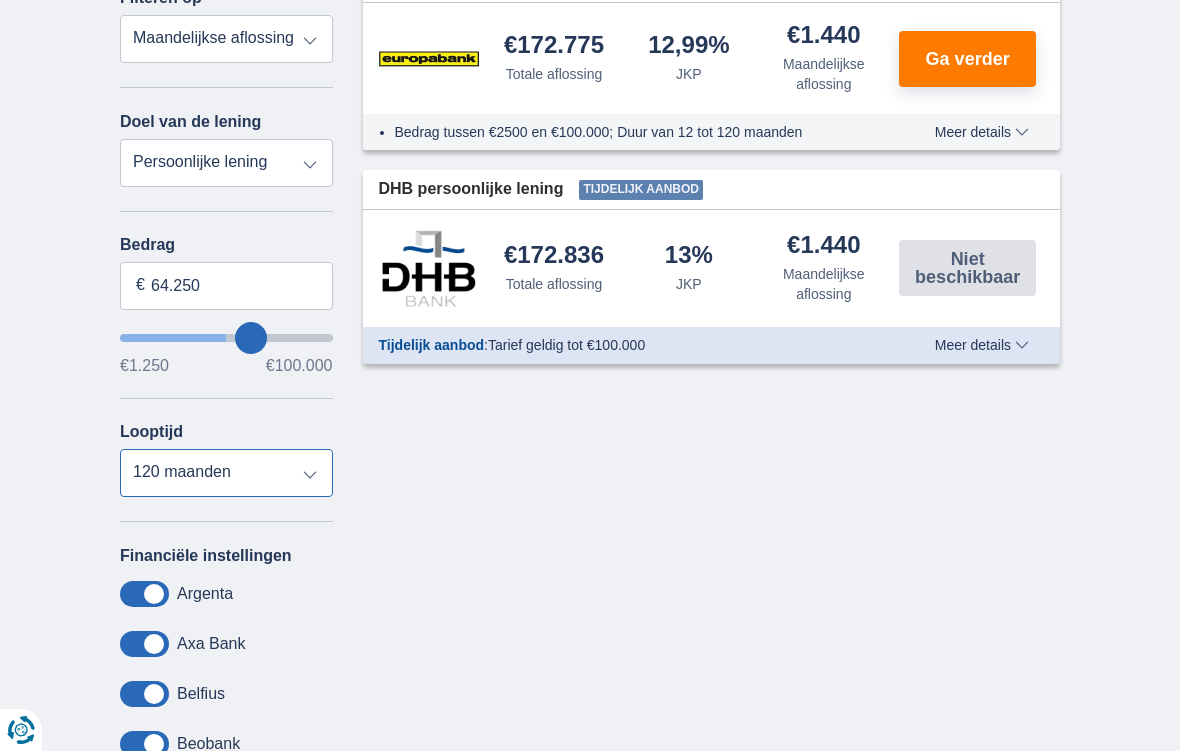type on "70.250" 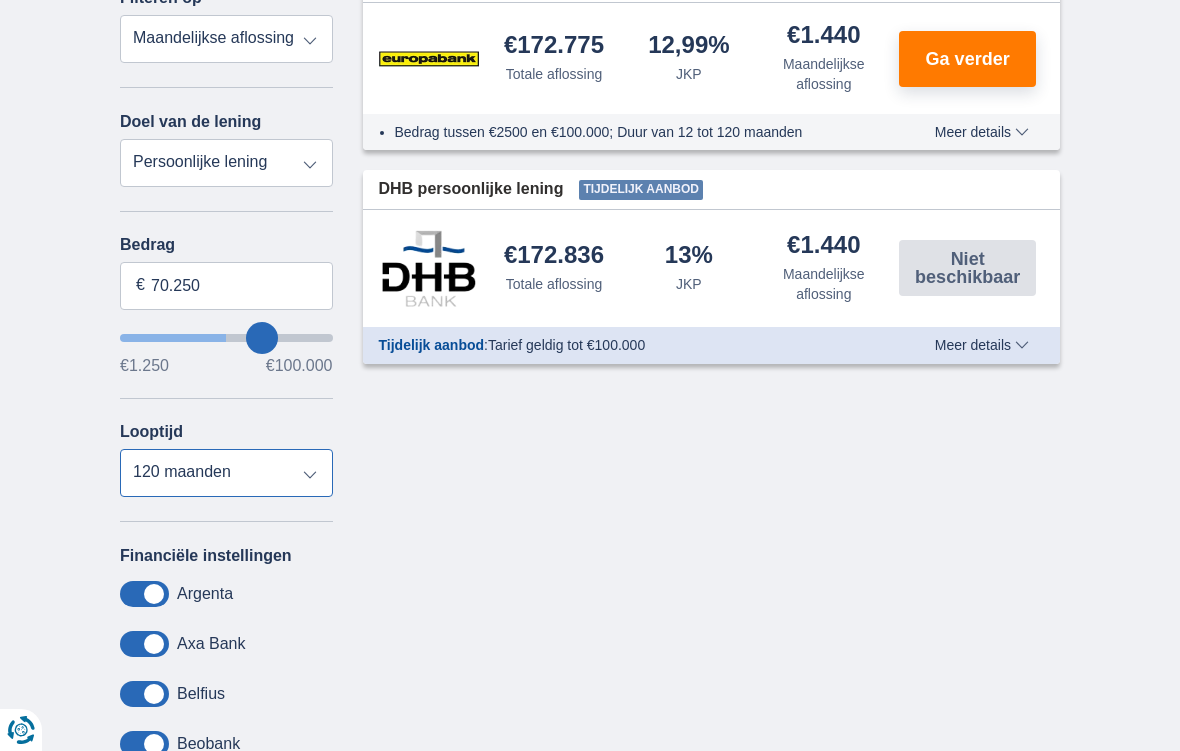 type on "76.250" 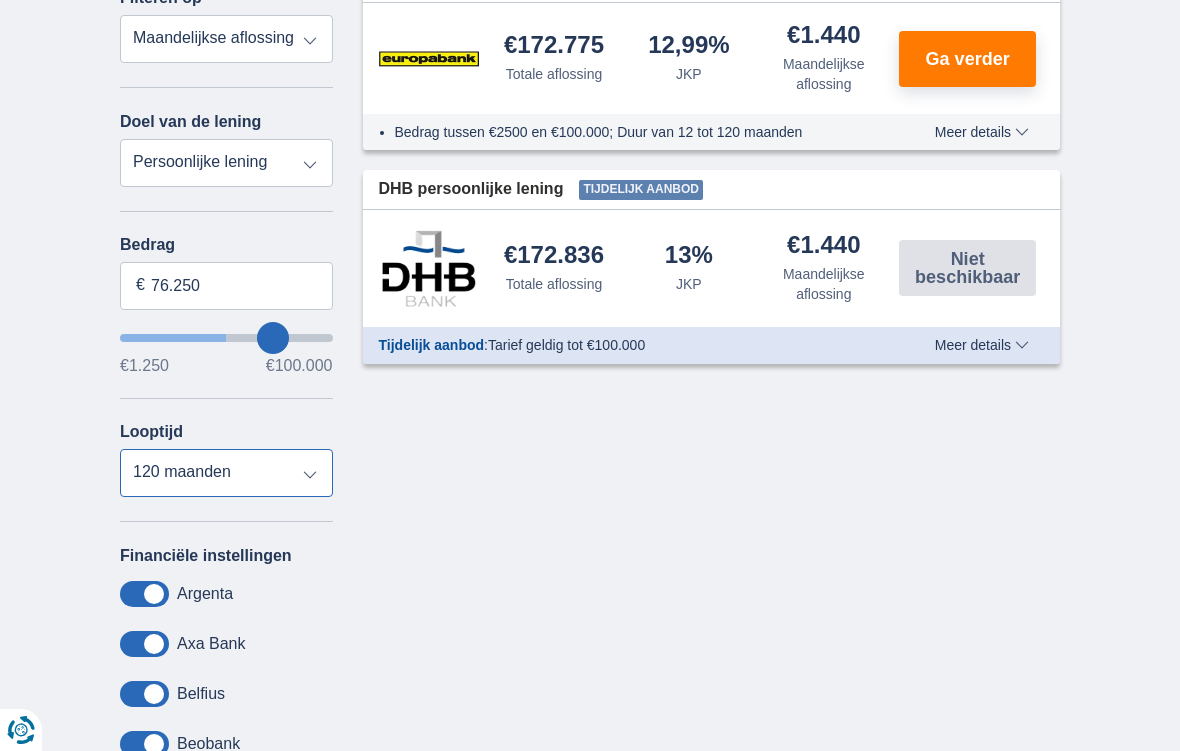 type on "83.250" 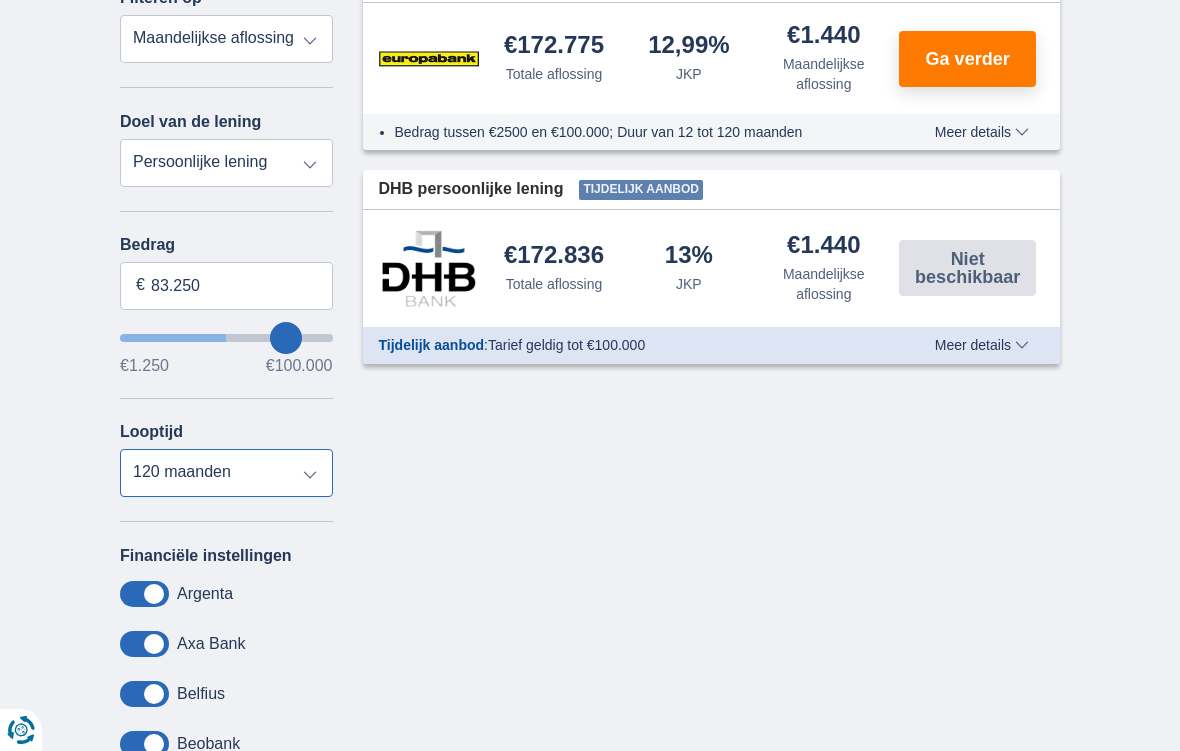 type on "89.250" 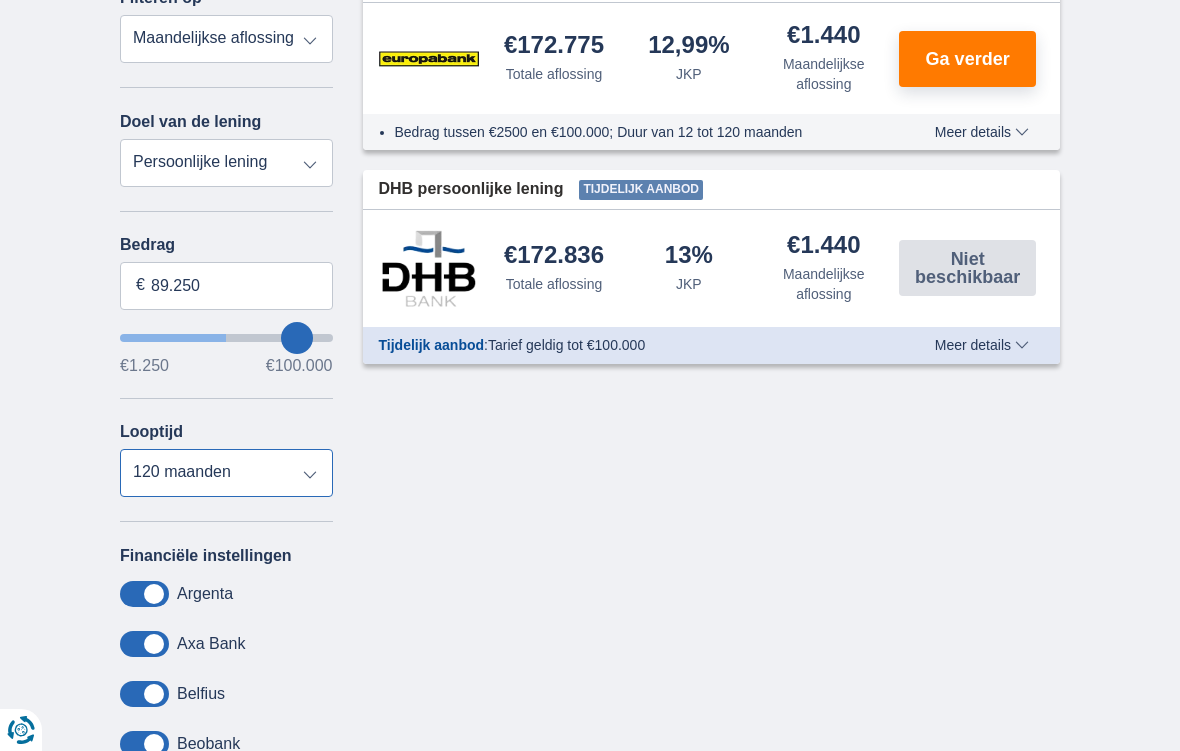 type on "95.250" 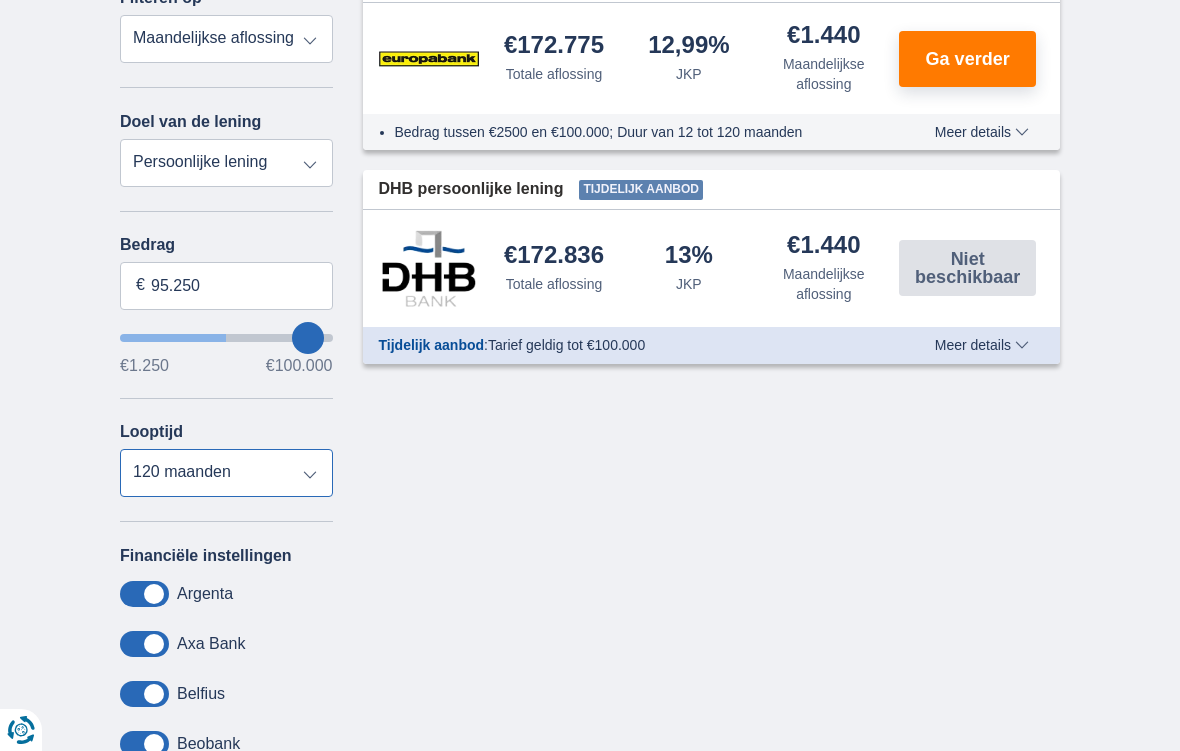 type on "99.250" 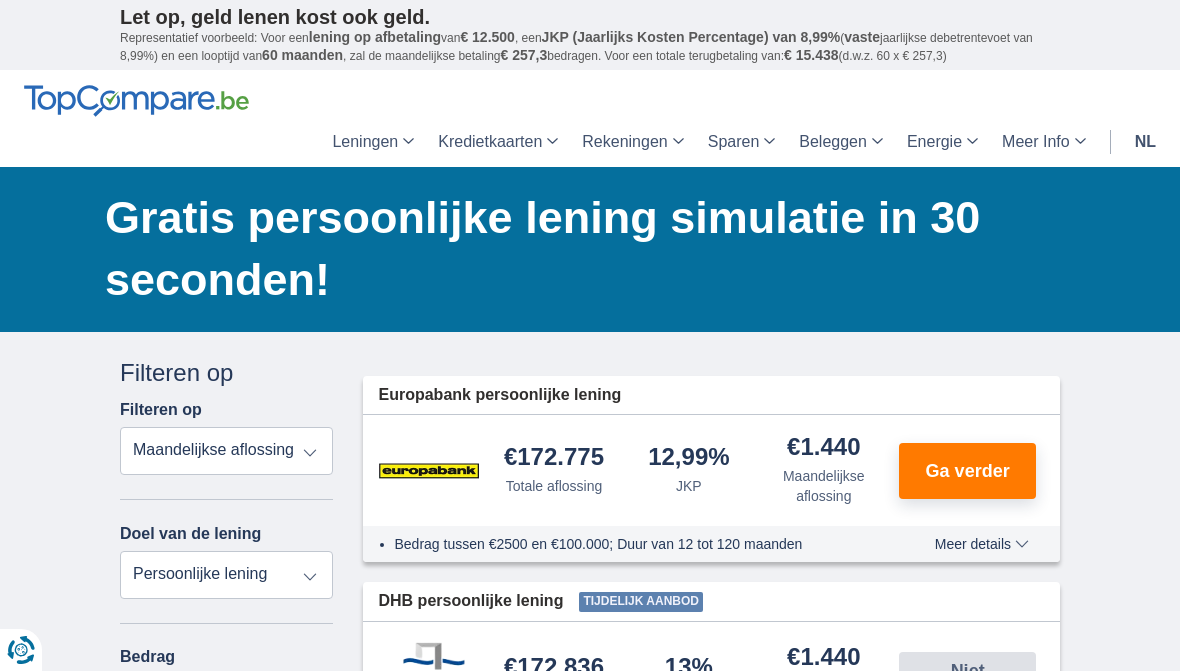 scroll, scrollTop: 246, scrollLeft: 0, axis: vertical 